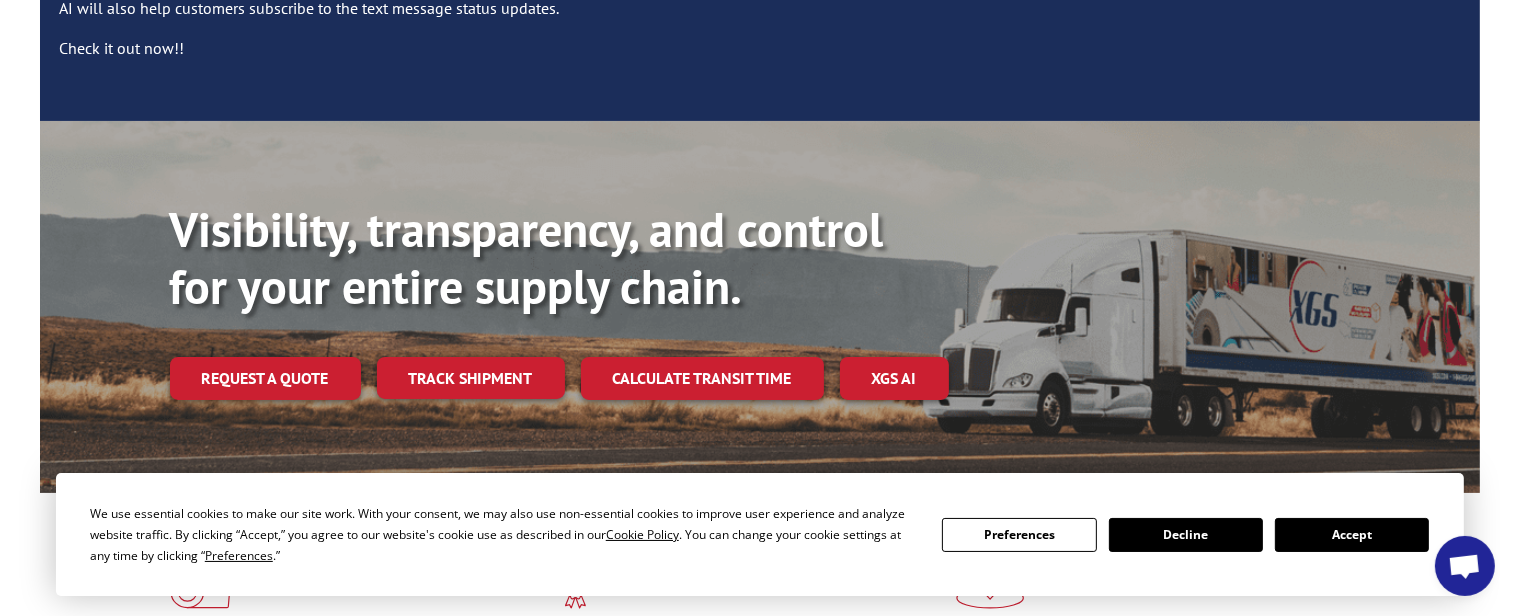 scroll, scrollTop: 400, scrollLeft: 0, axis: vertical 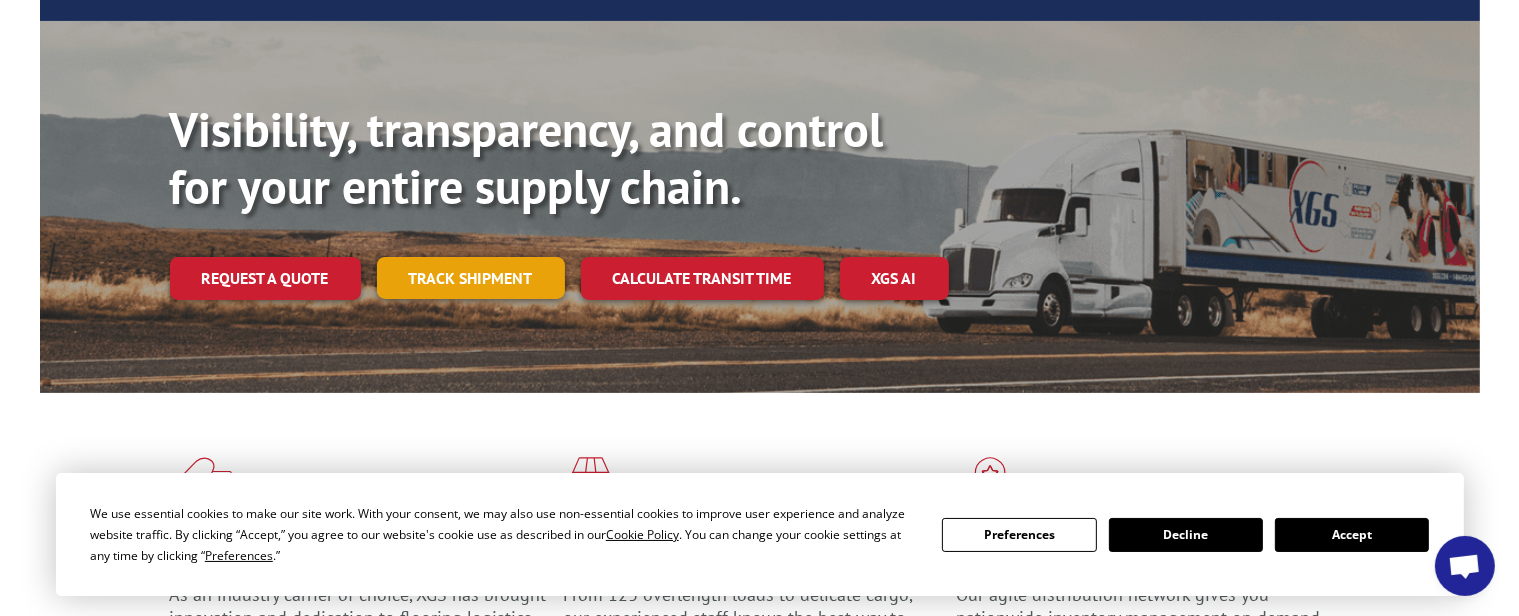 click on "Track shipment" at bounding box center [471, 278] 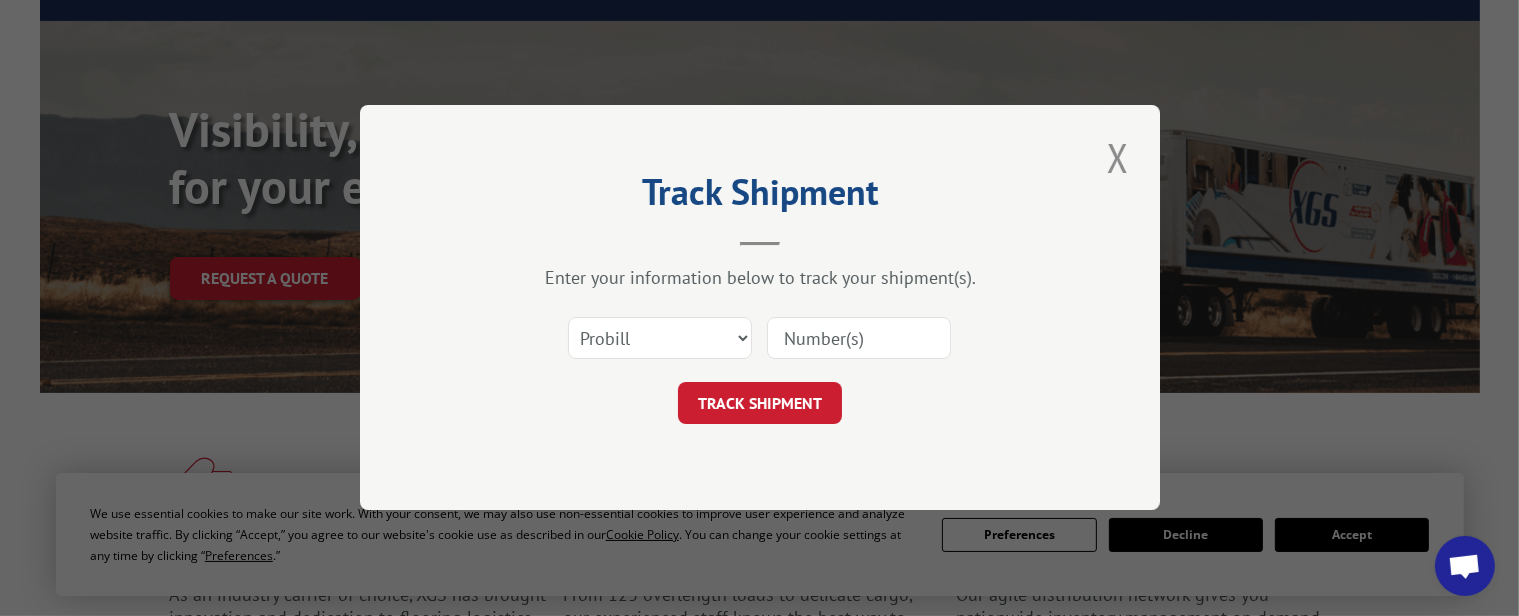 click at bounding box center [859, 339] 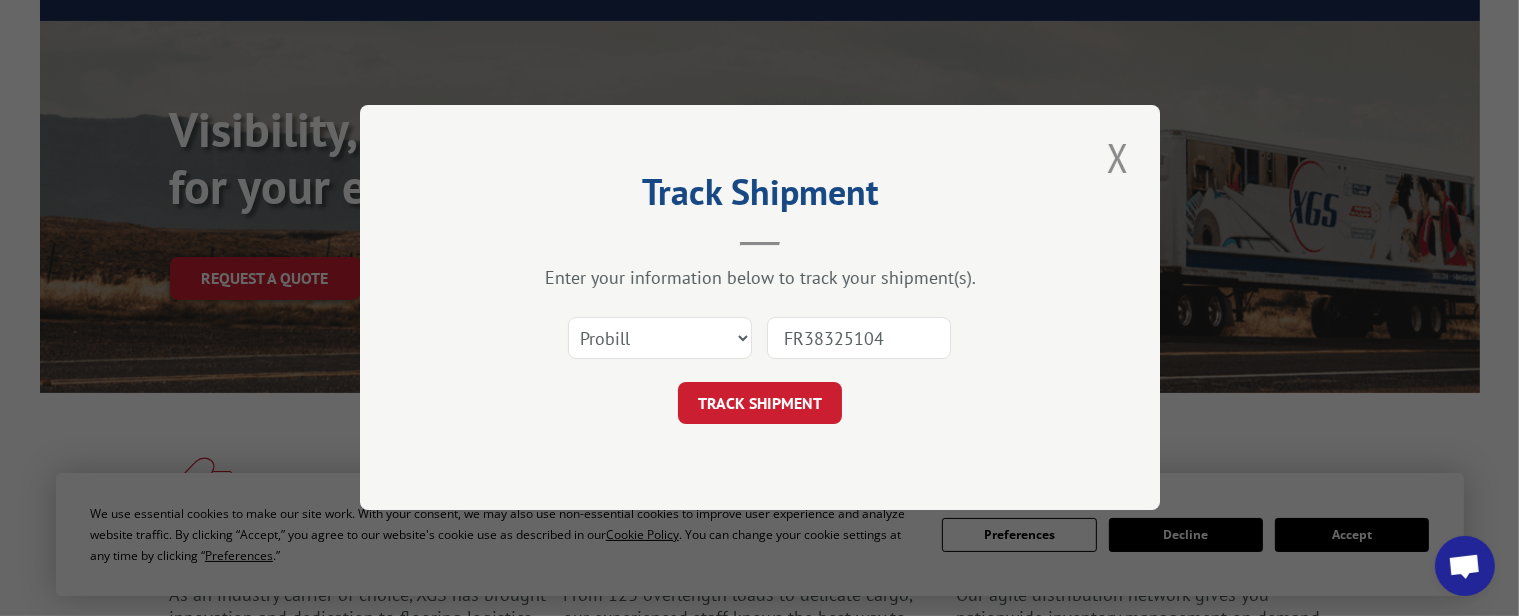 type on "FR38325104" 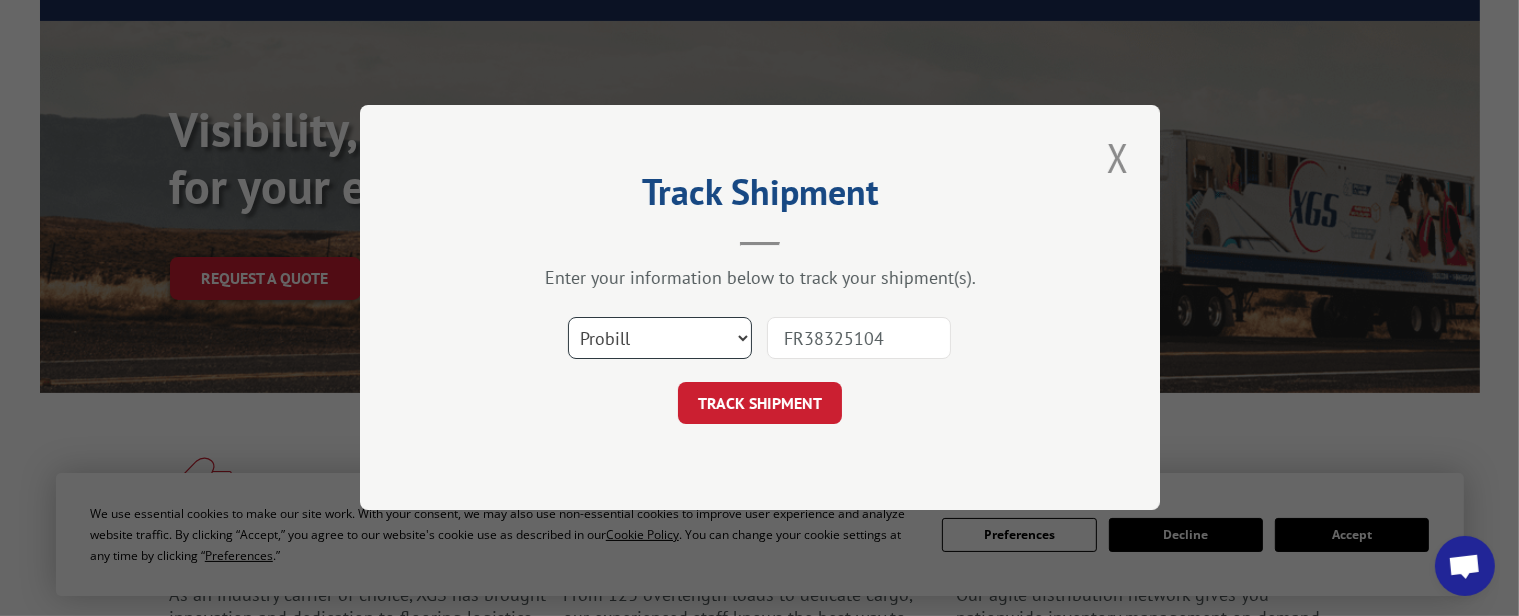 click on "Select category... Probill BOL PO" at bounding box center (660, 339) 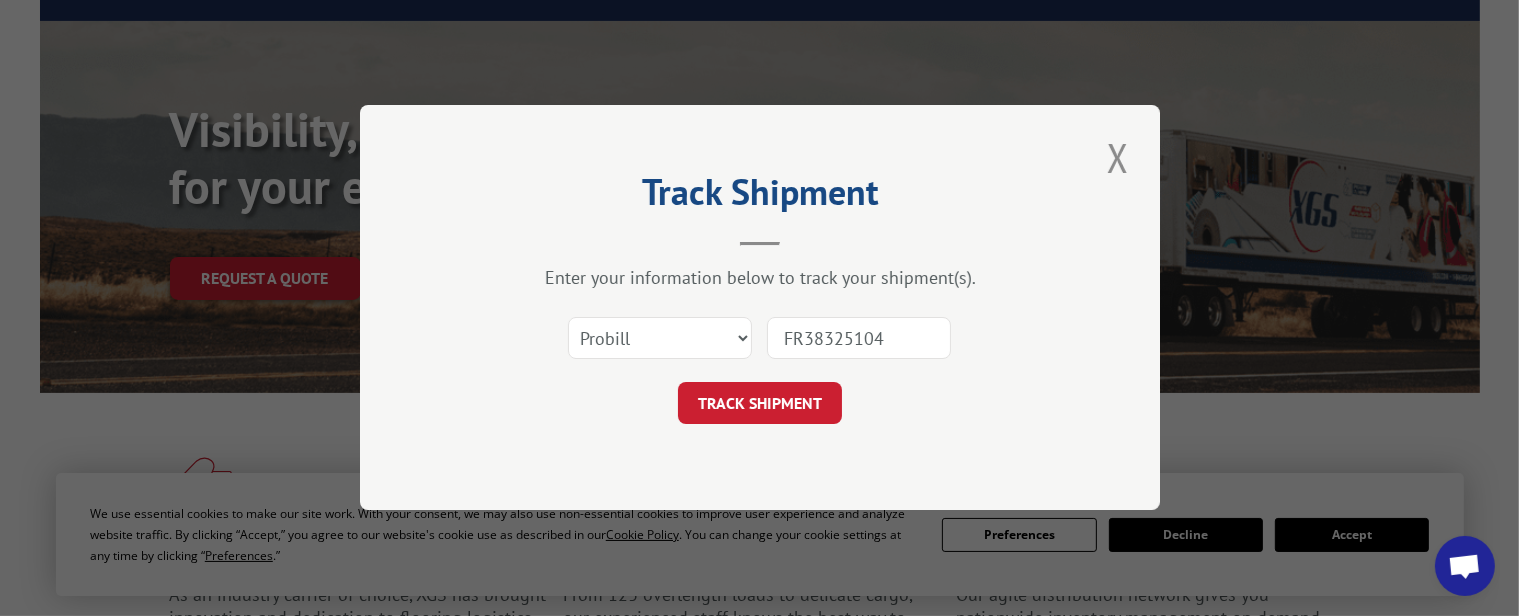click on "Select category... Probill BOL PO" at bounding box center (660, 339) 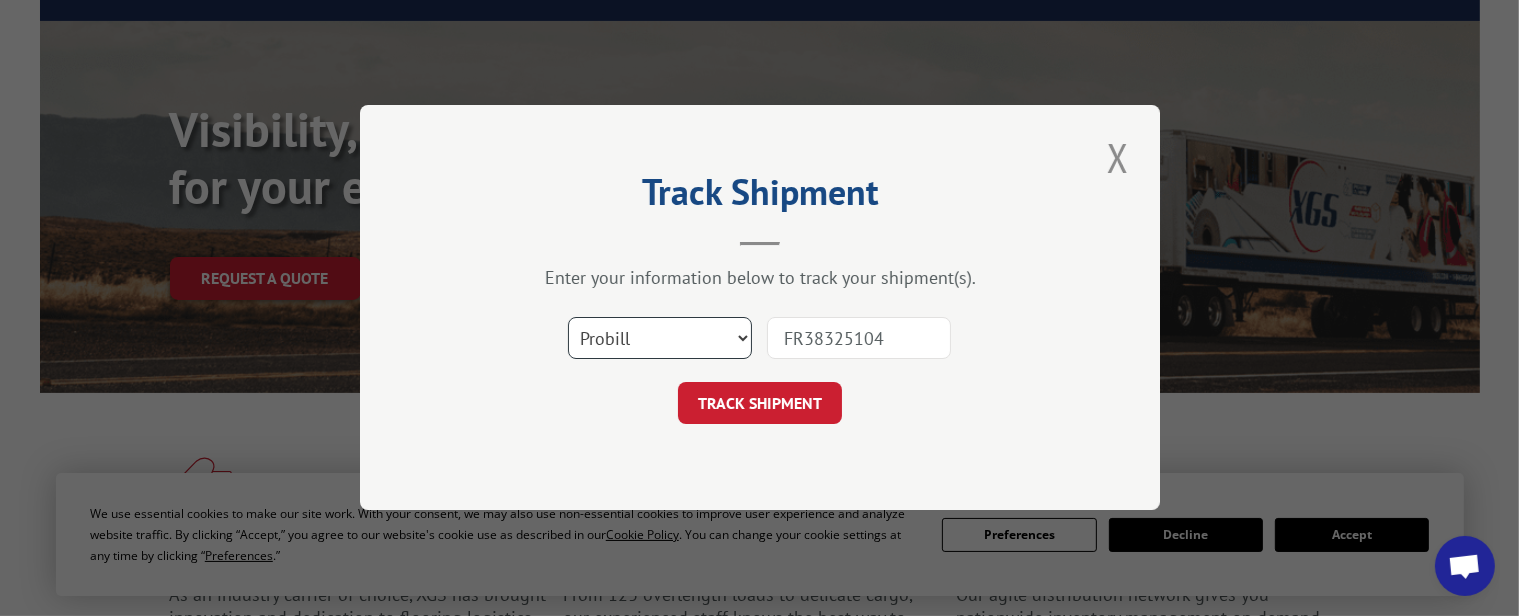 click on "Select category... Probill BOL PO" at bounding box center [660, 339] 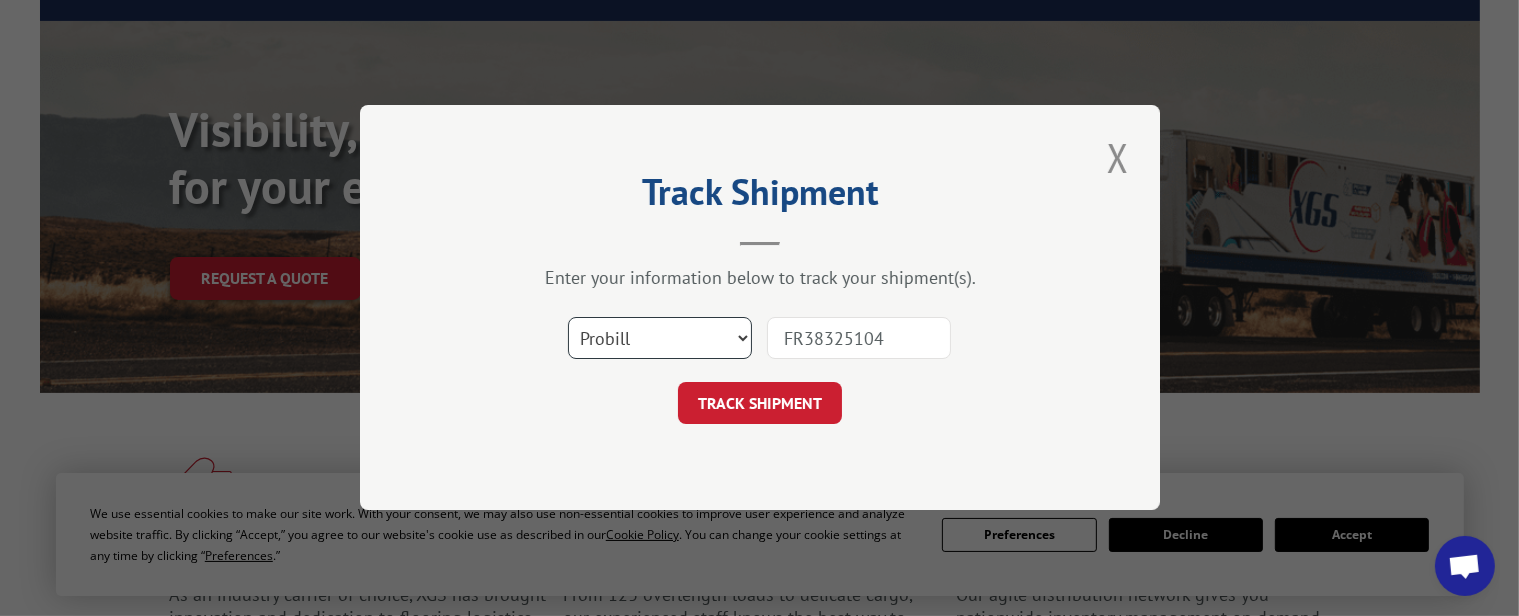 select on "po" 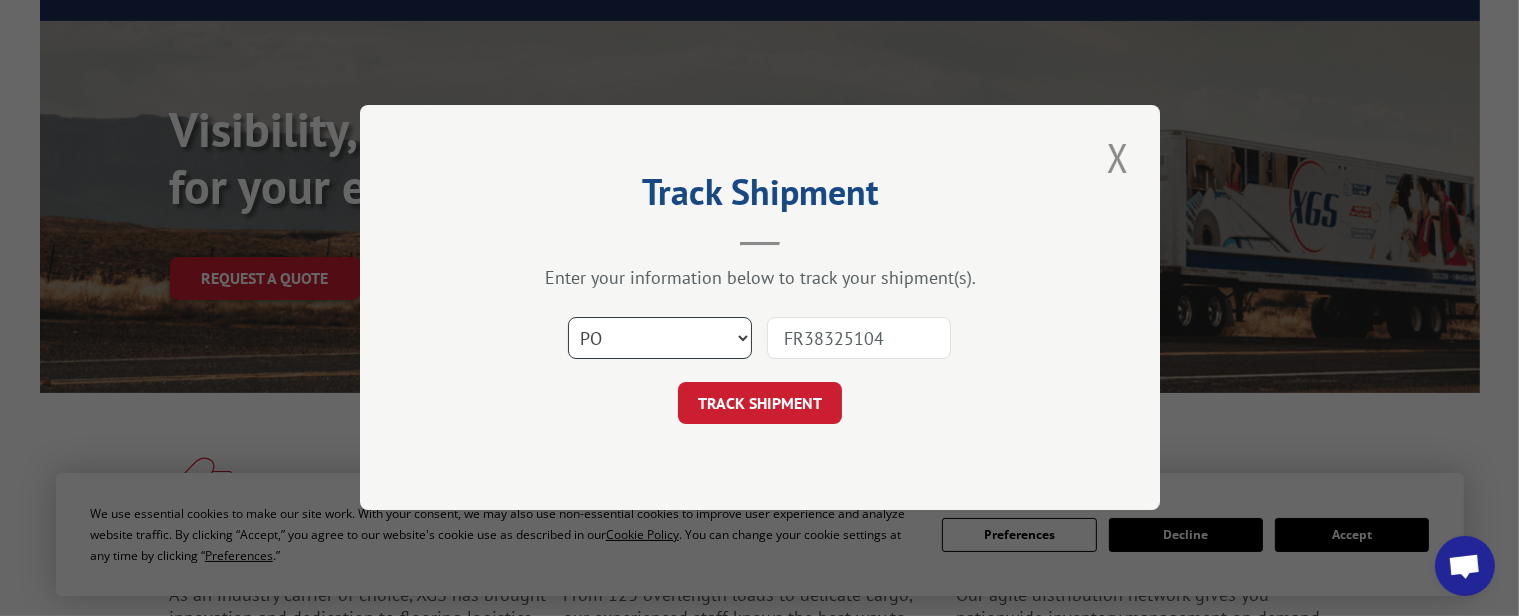 click on "Select category... Probill BOL PO" at bounding box center [660, 339] 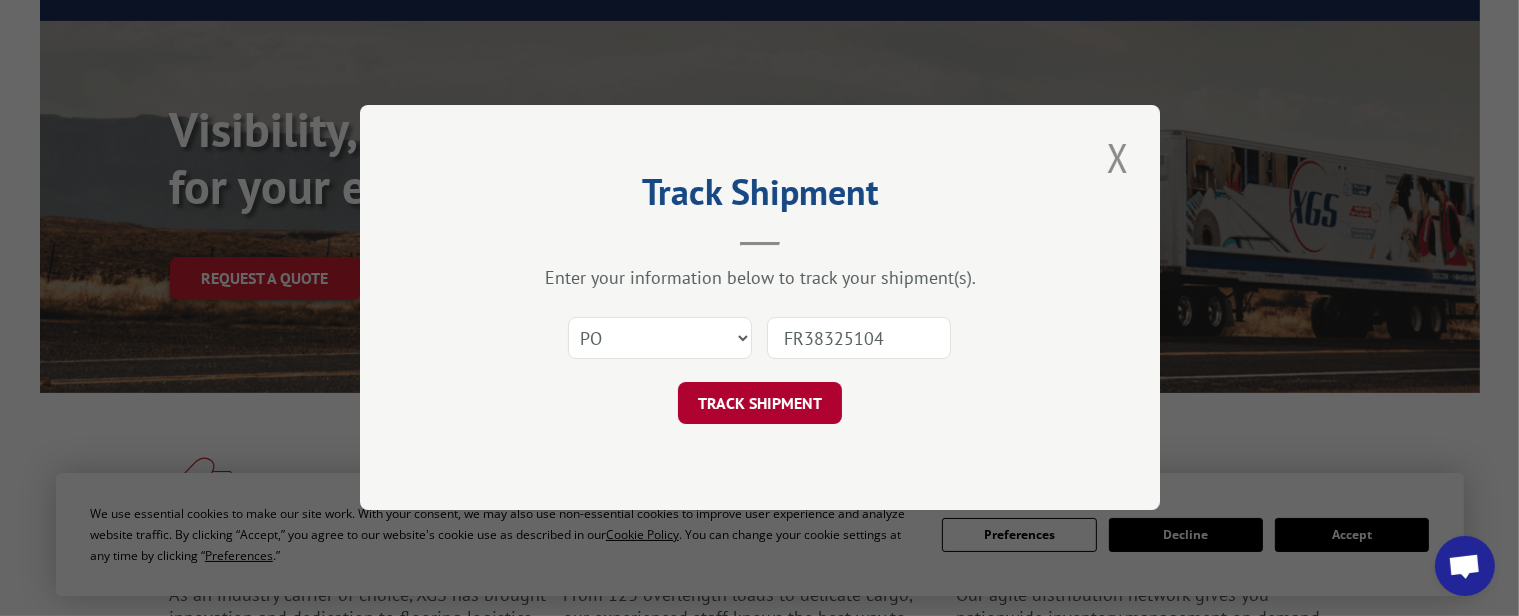 click on "TRACK SHIPMENT" at bounding box center [760, 404] 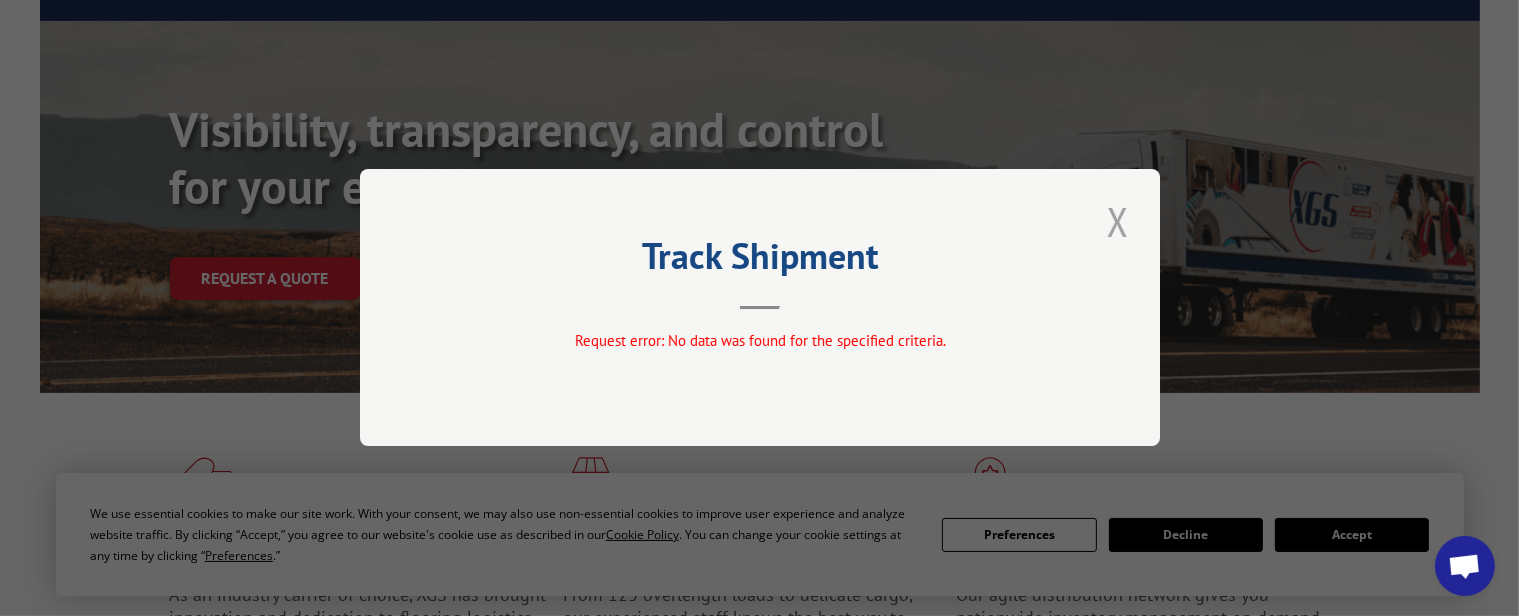 click at bounding box center [1118, 221] 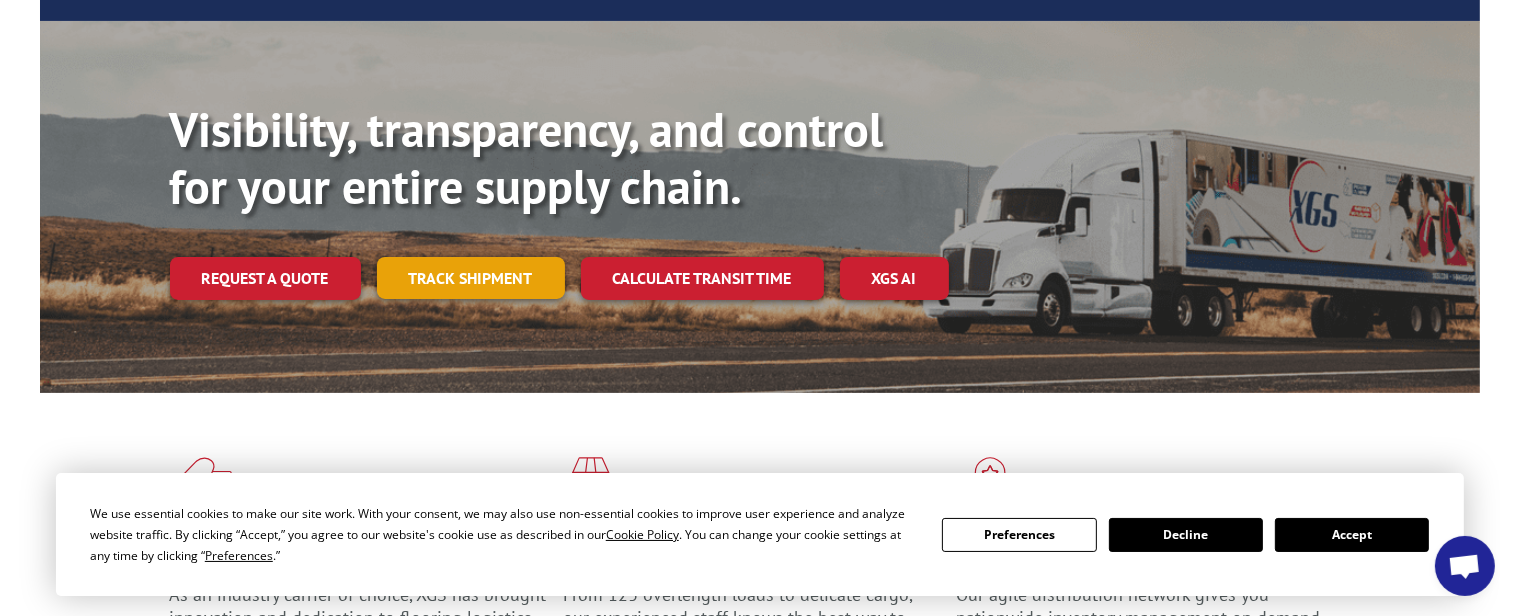 click on "Track shipment" at bounding box center [471, 278] 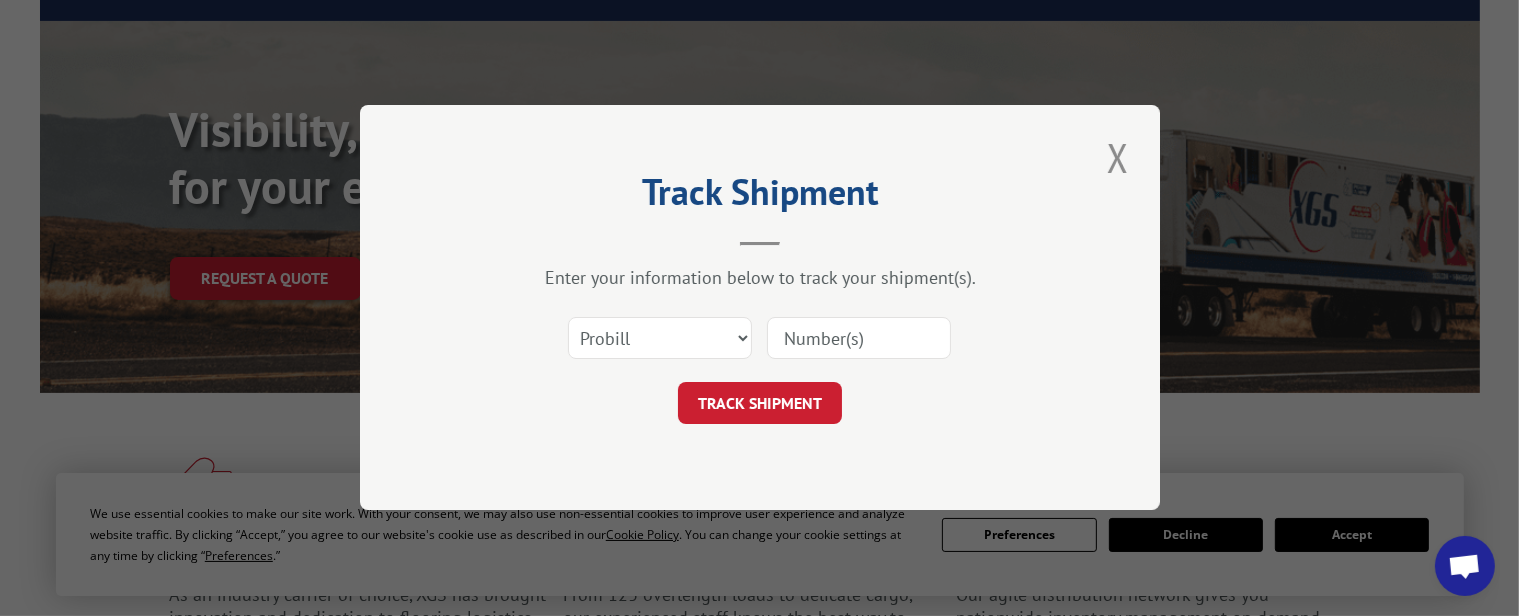 click at bounding box center (859, 339) 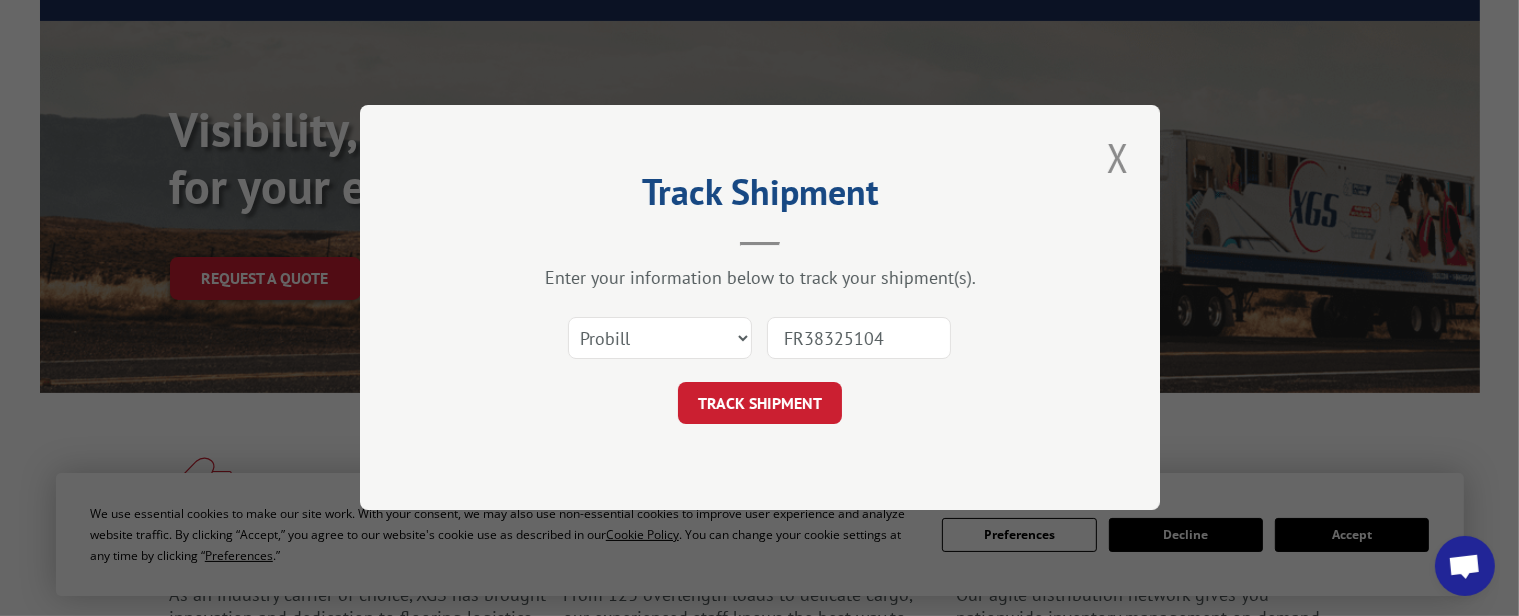 type on "FR38325104" 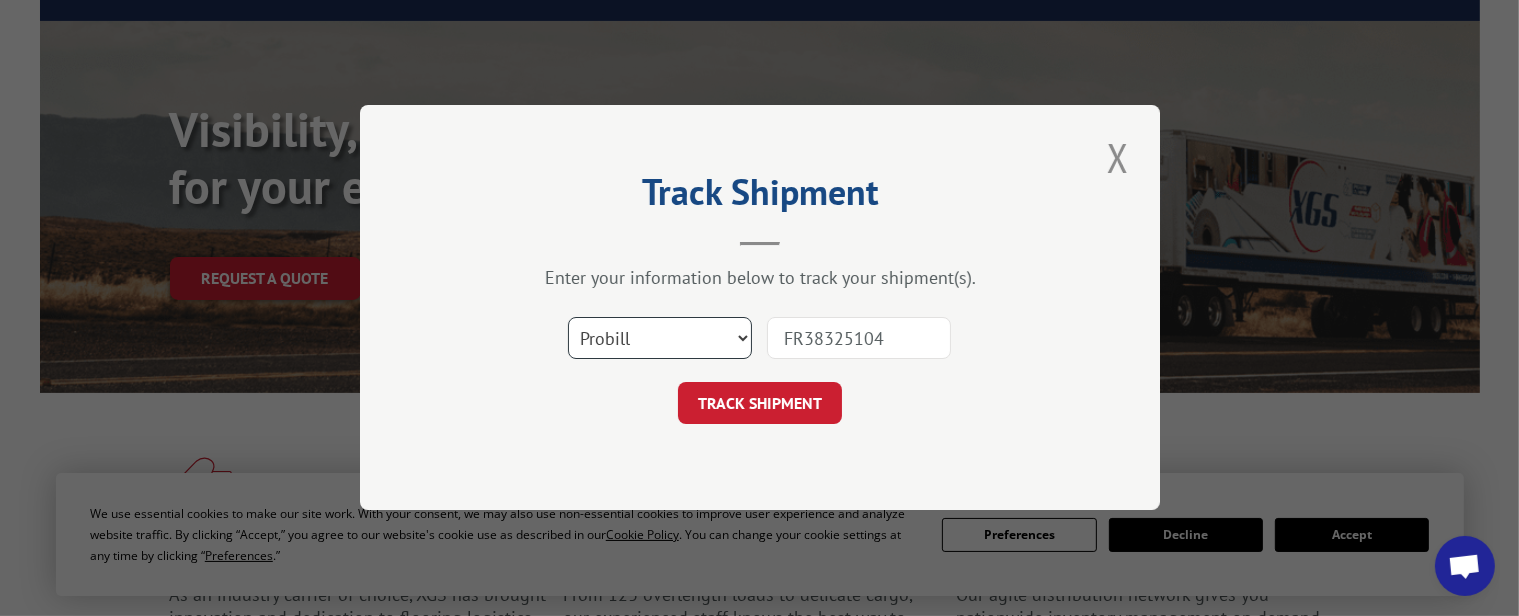 click on "Select category... Probill BOL PO" at bounding box center [660, 339] 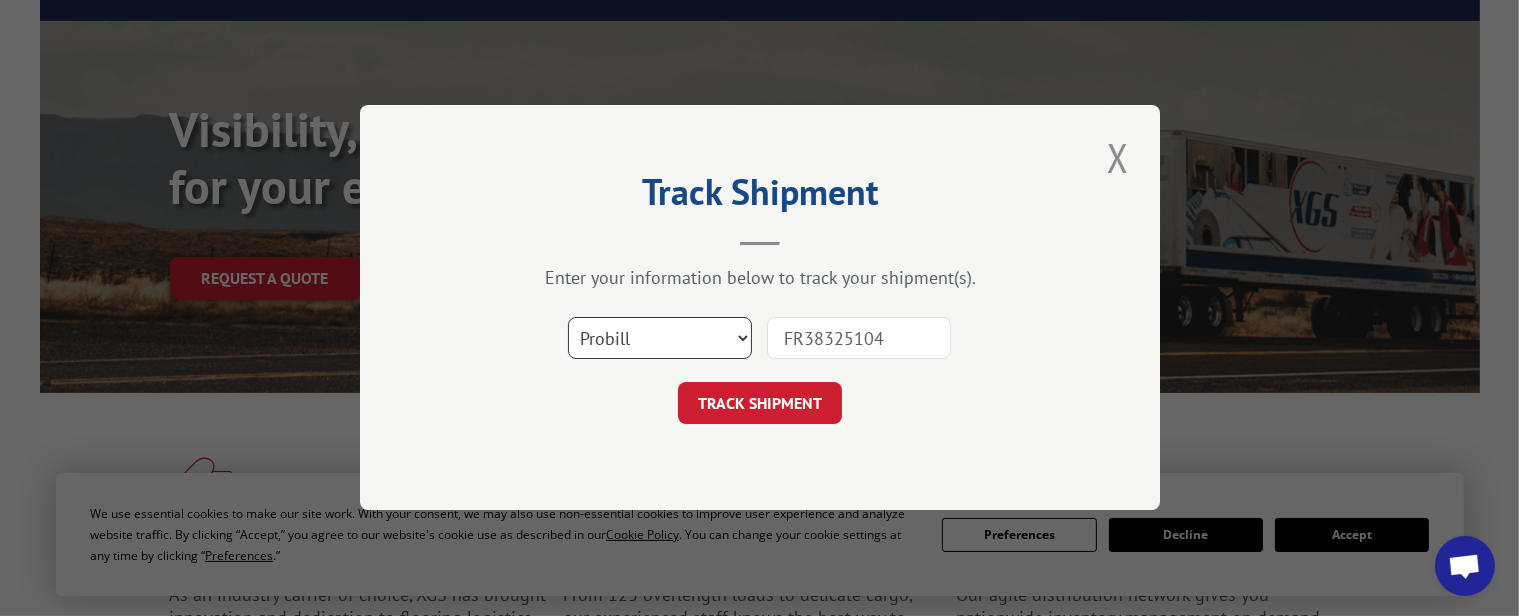 click on "Select category... Probill BOL PO" at bounding box center (660, 339) 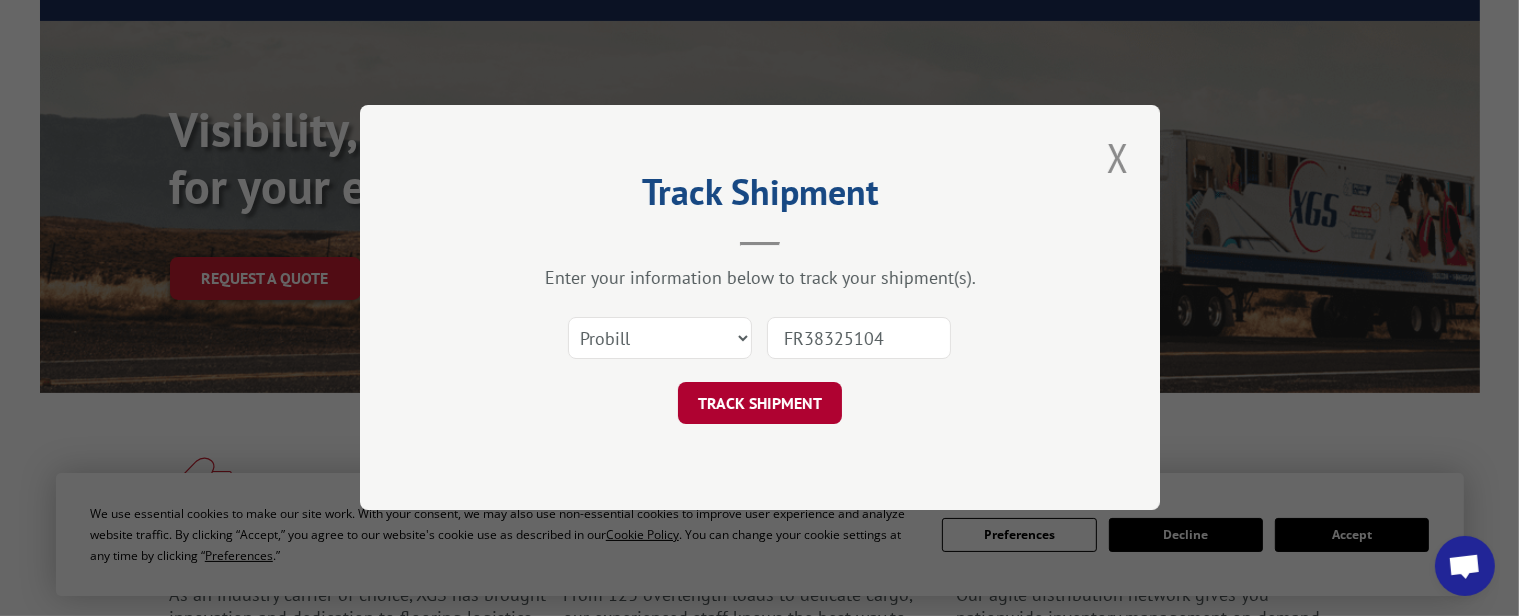 click on "TRACK SHIPMENT" at bounding box center (760, 404) 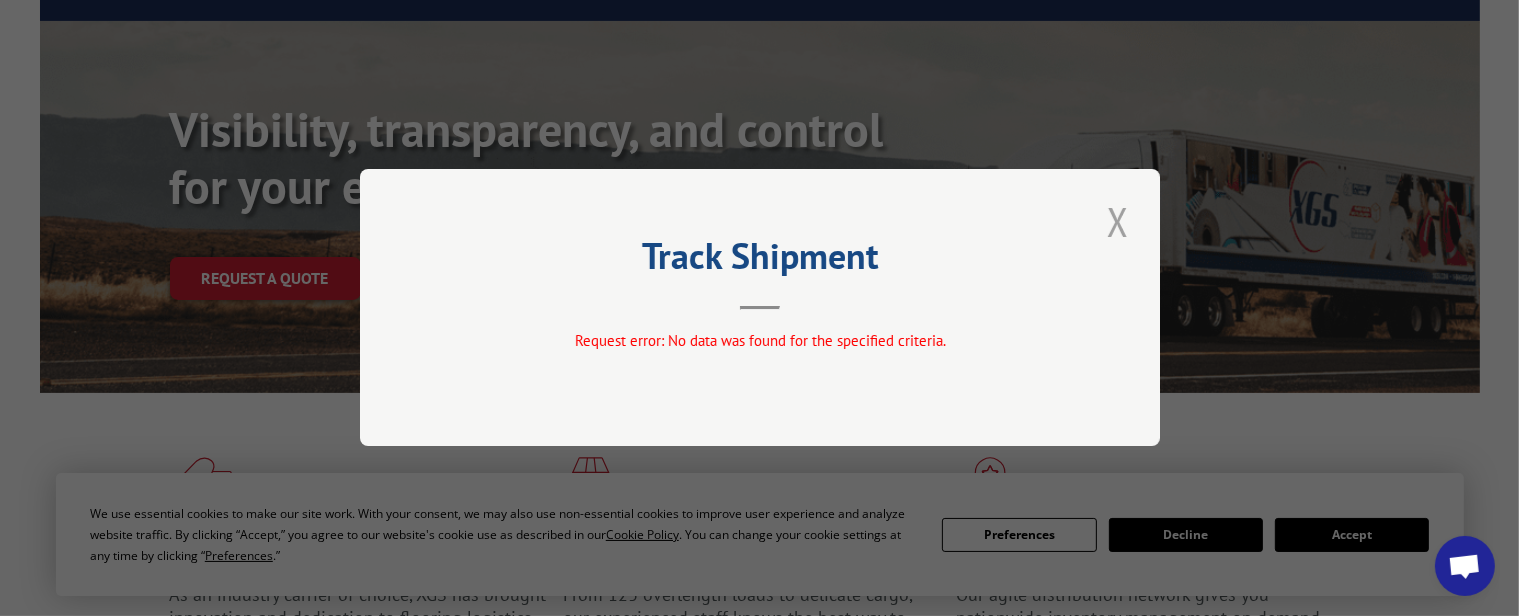 click at bounding box center [1118, 221] 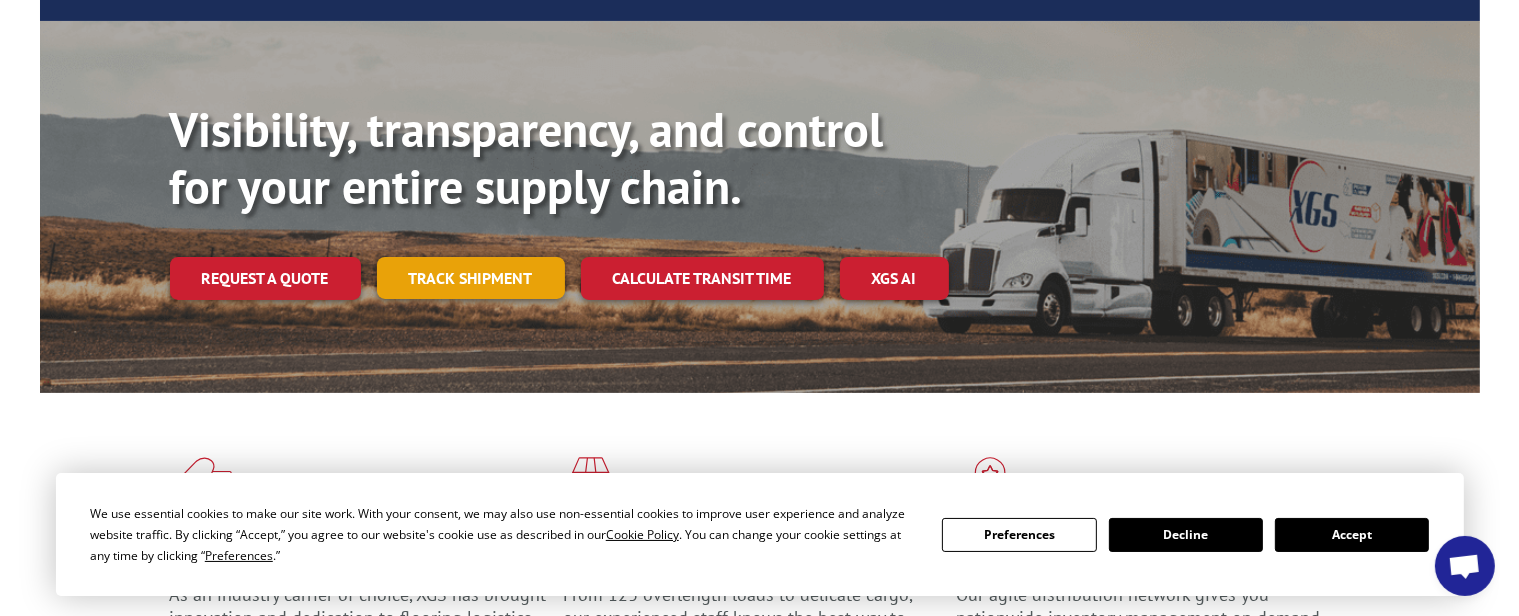 click on "Track shipment" at bounding box center (471, 278) 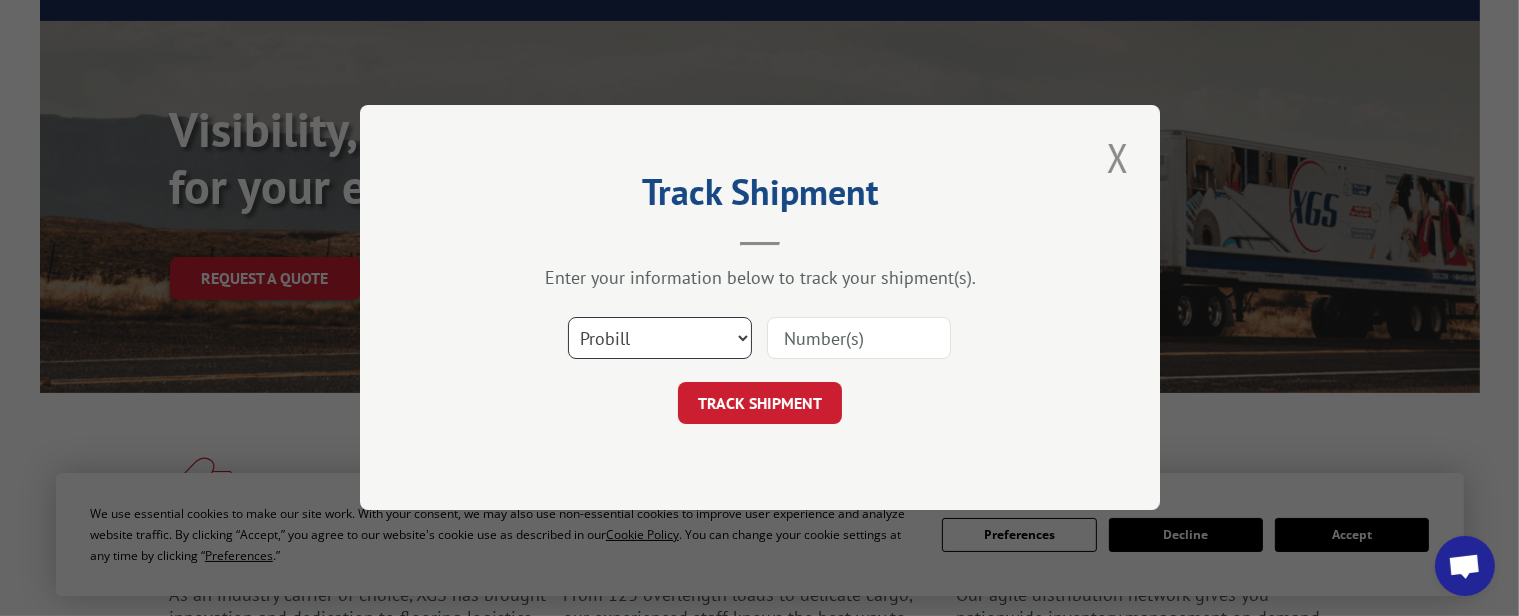 click on "Select category... Probill BOL PO" at bounding box center (660, 339) 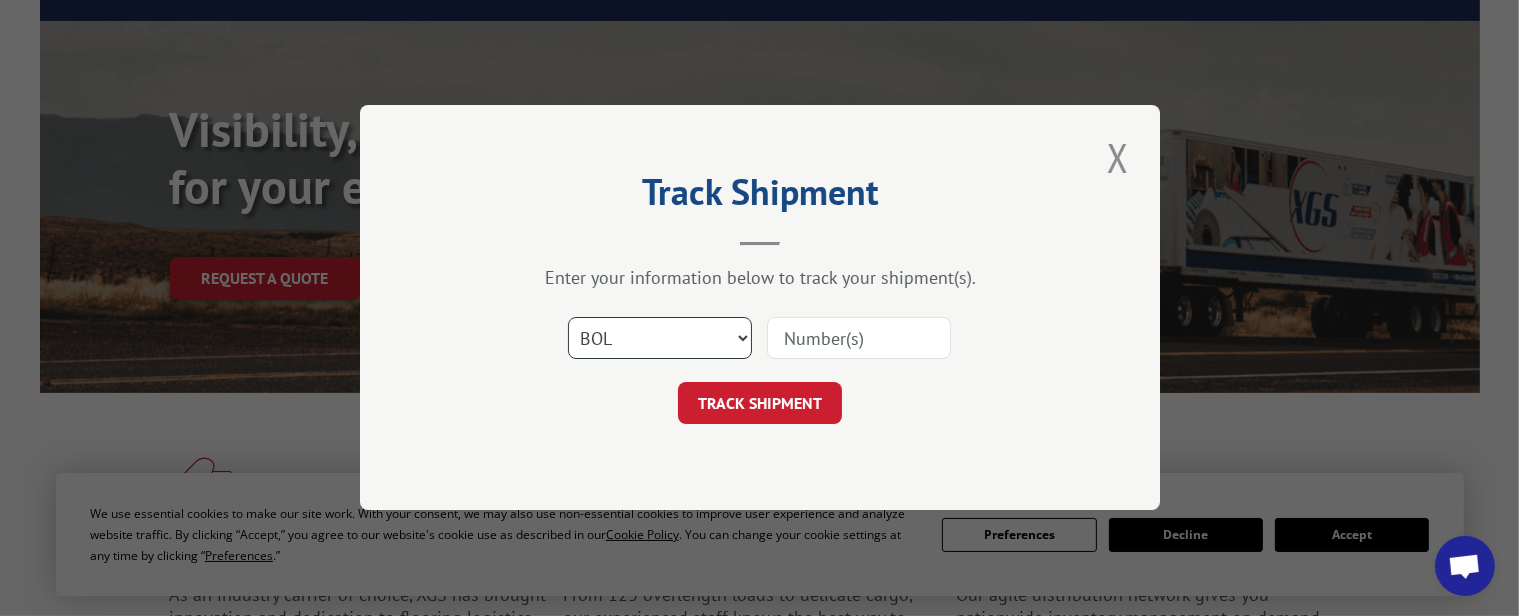 click on "Select category... Probill BOL PO" at bounding box center (660, 339) 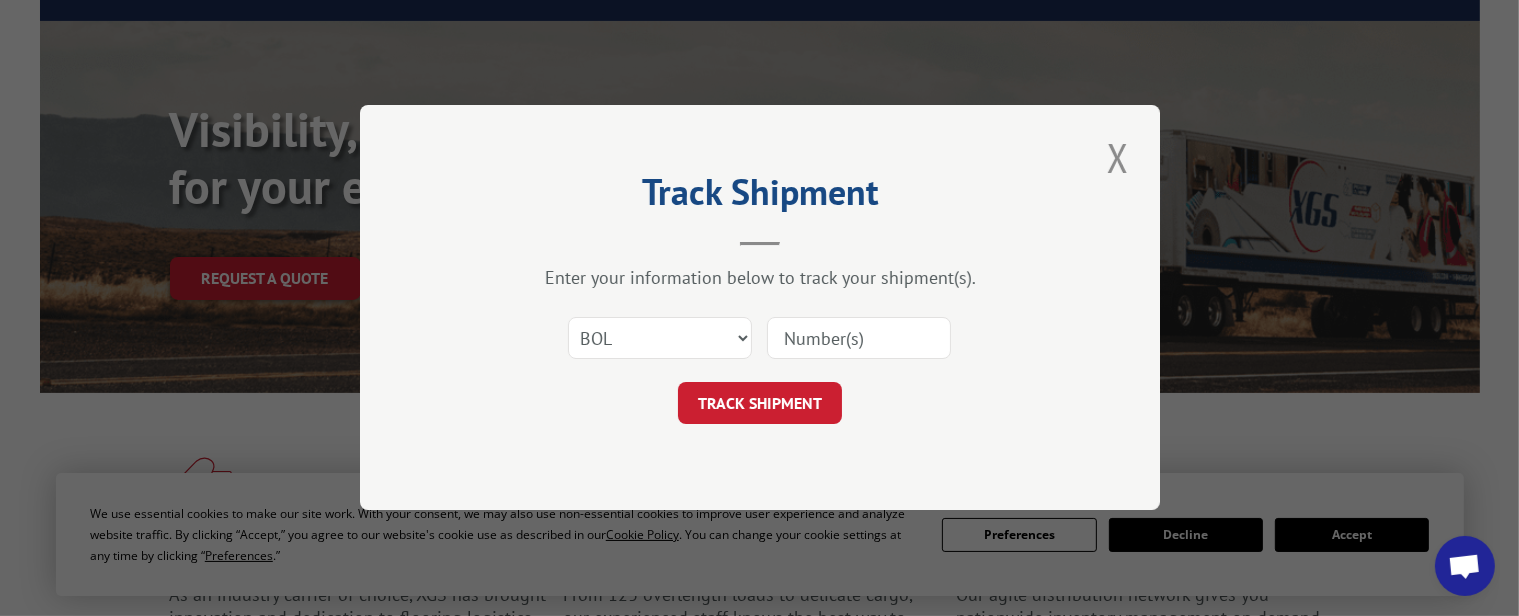 click at bounding box center [859, 339] 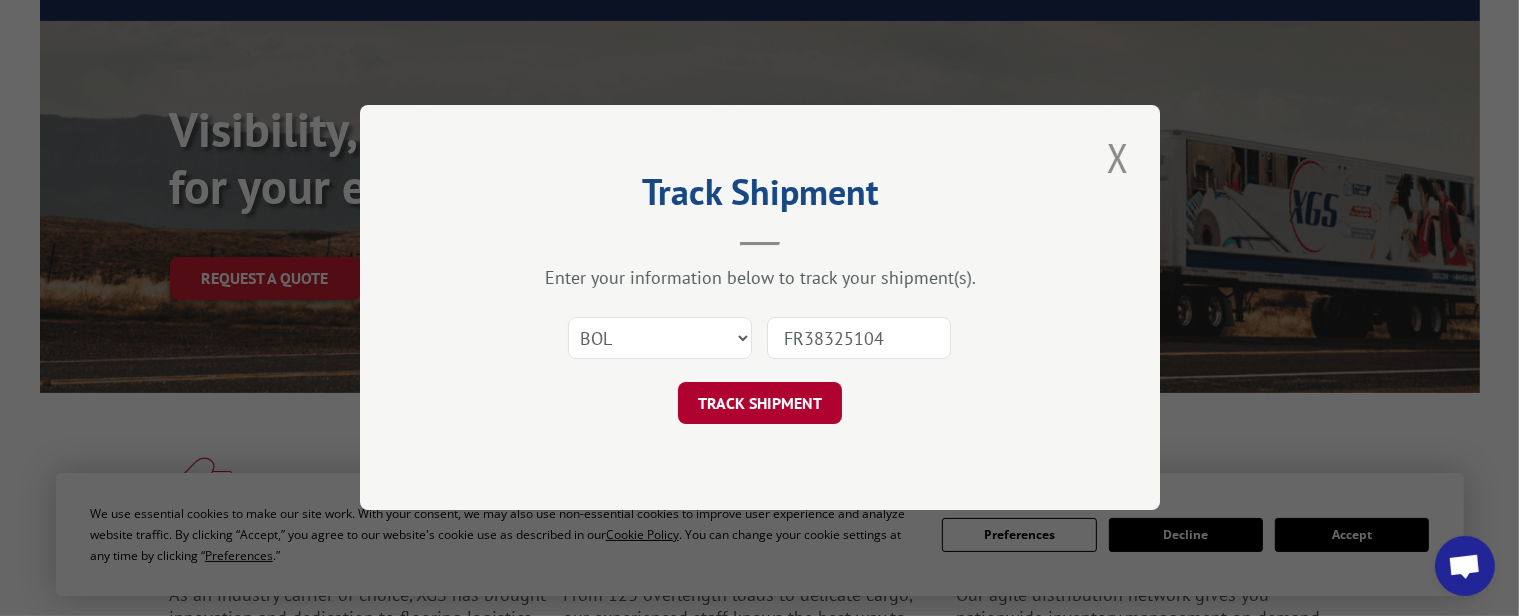 type on "FR38325104" 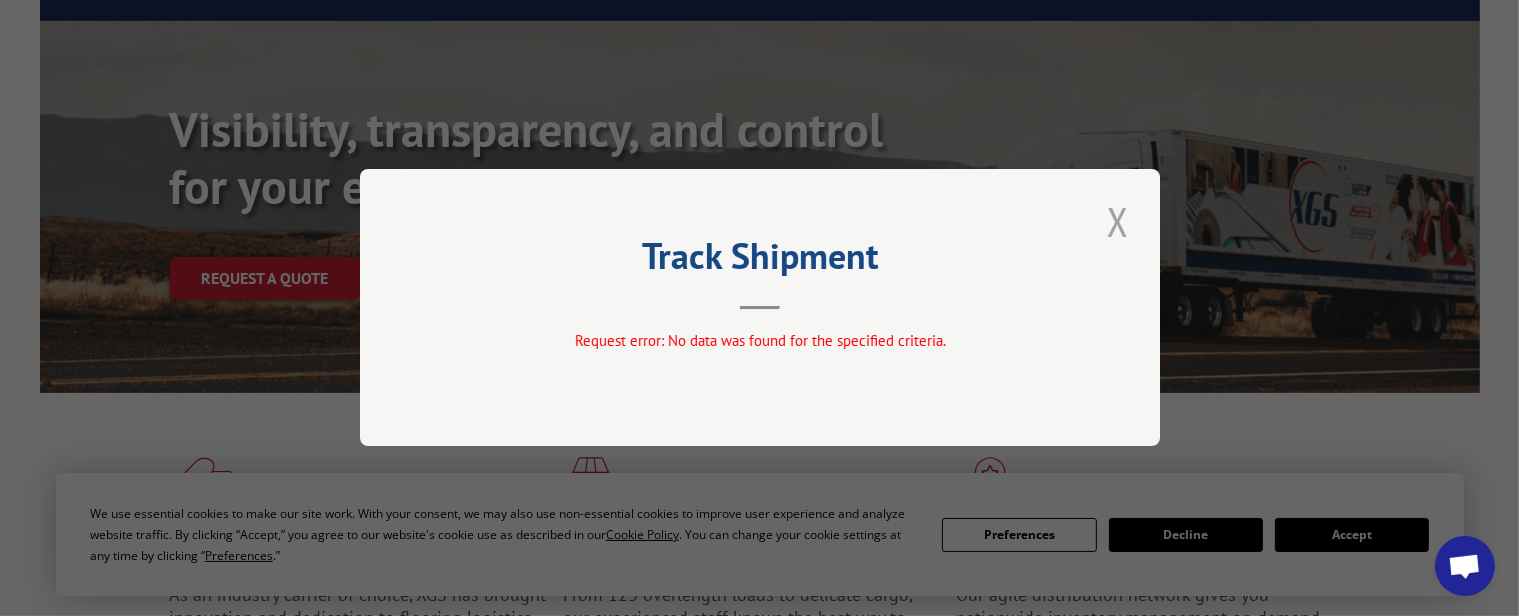 click at bounding box center (1118, 221) 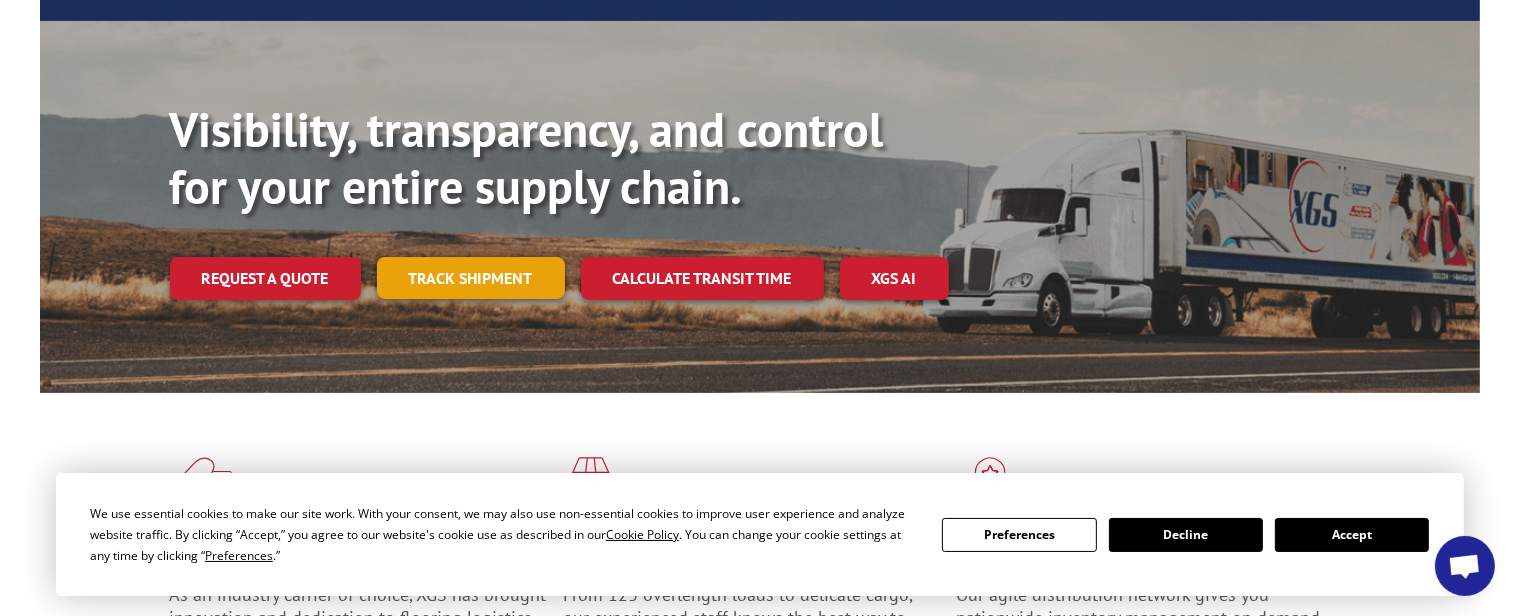 click on "Track shipment" at bounding box center (471, 278) 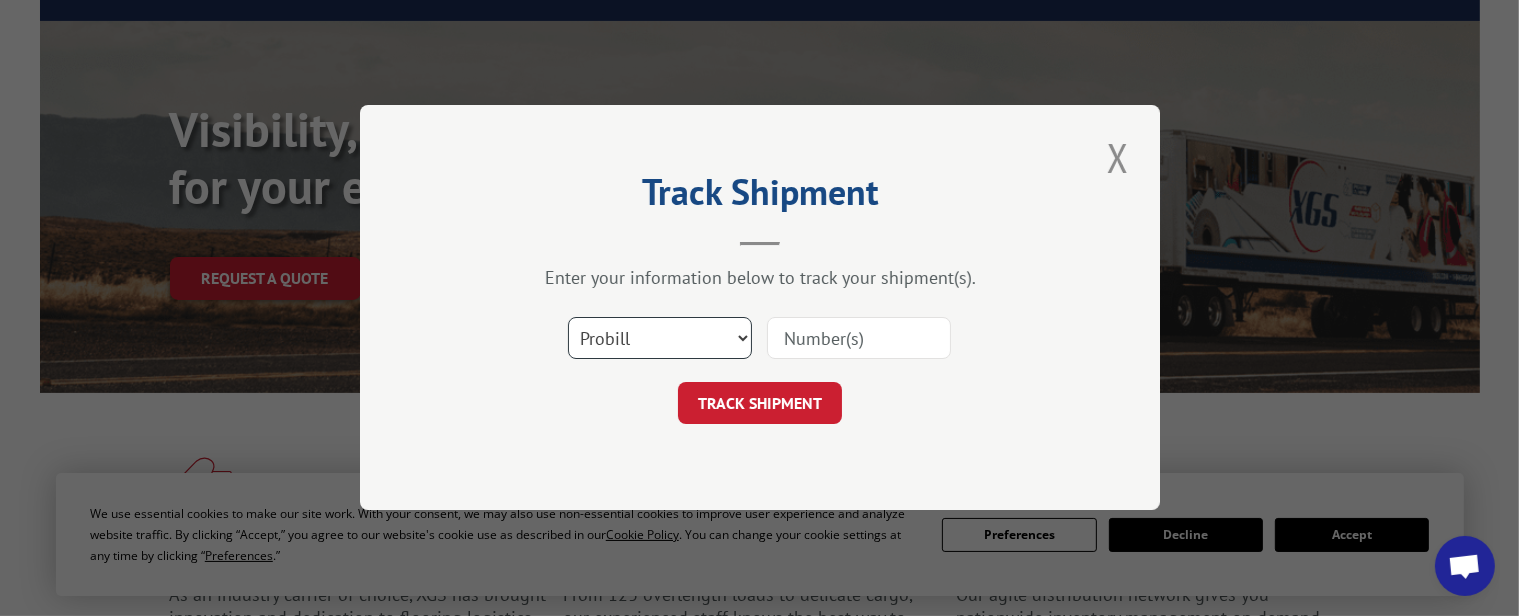 click on "Select category... Probill BOL PO" at bounding box center (660, 339) 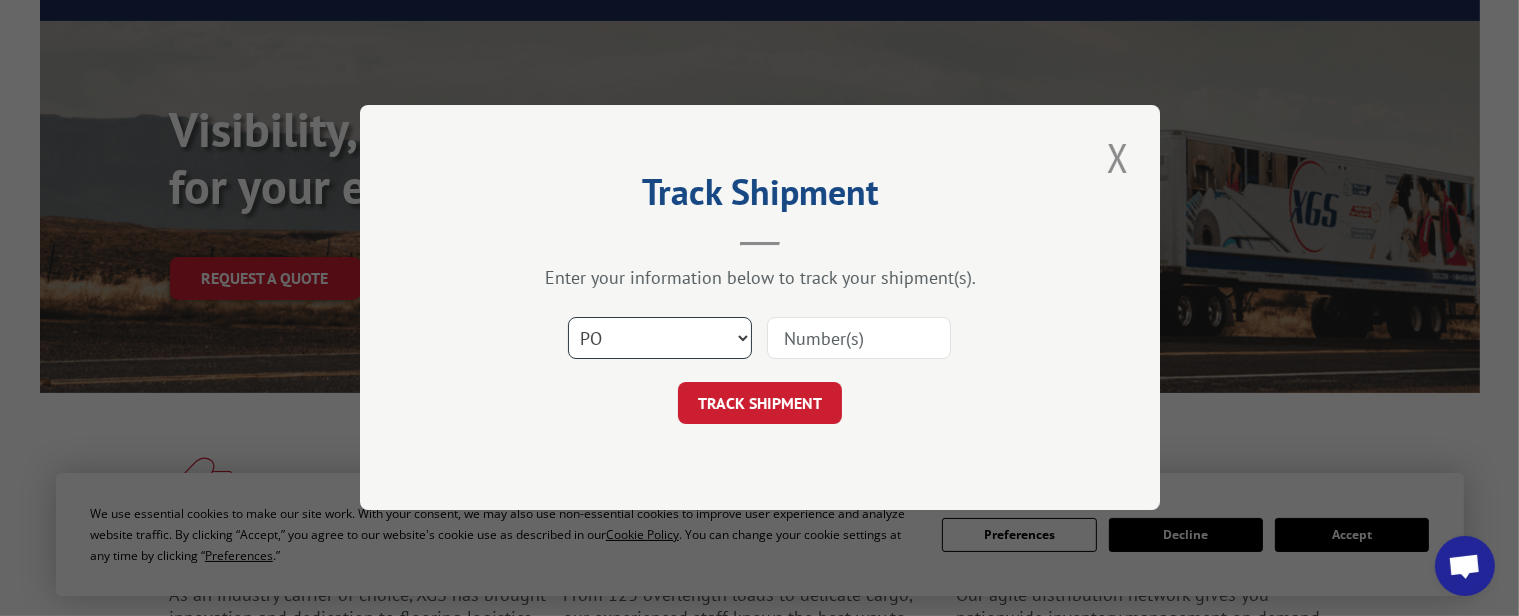 click on "Select category... Probill BOL PO" at bounding box center [660, 339] 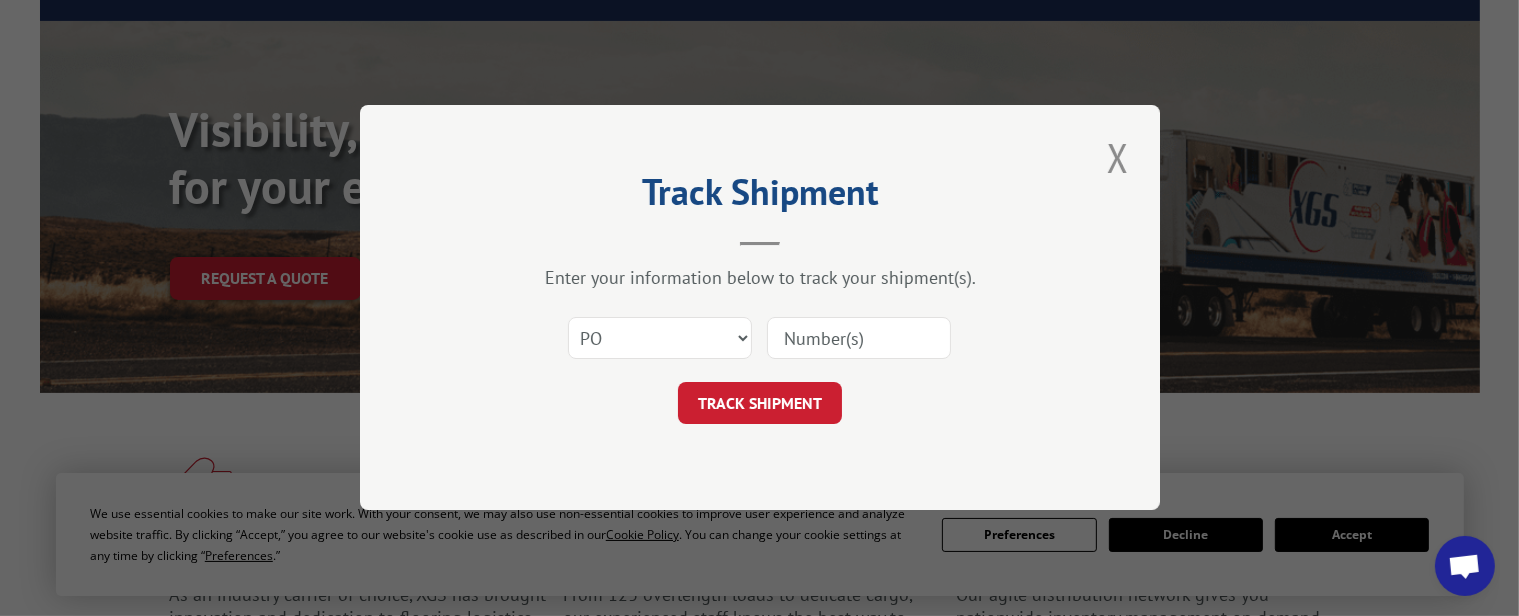 click at bounding box center (859, 339) 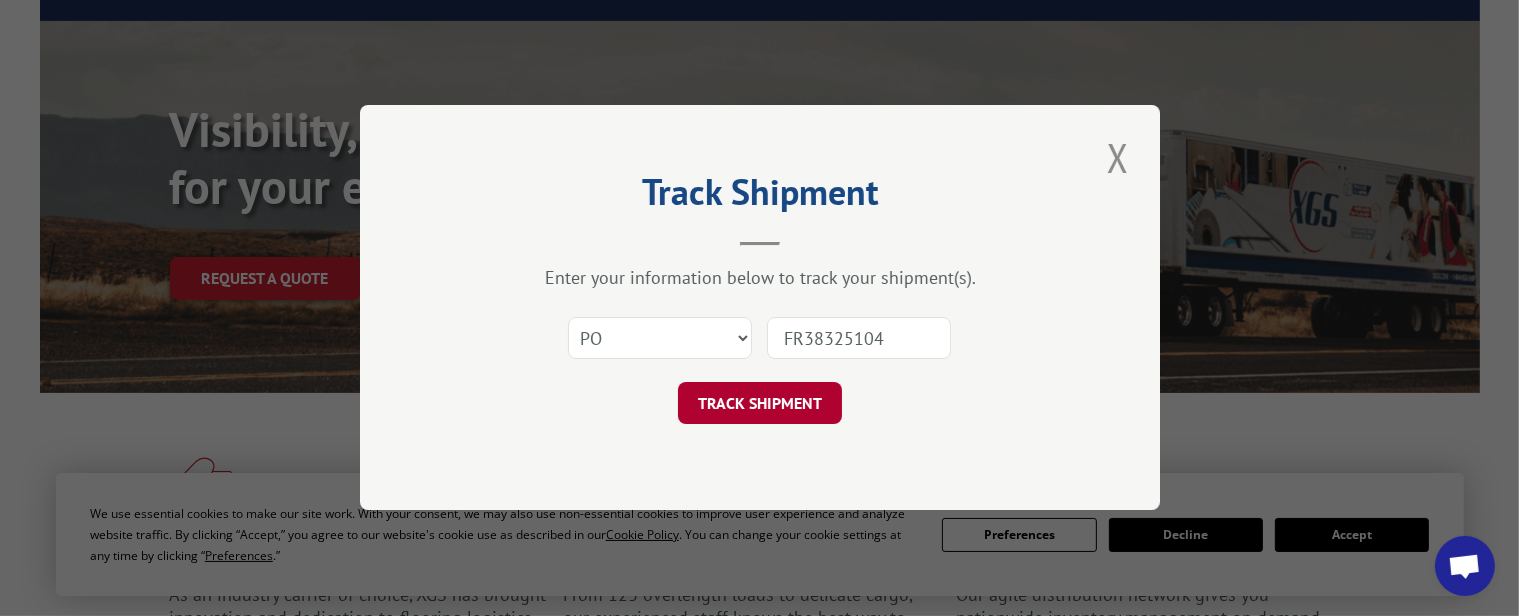 type on "FR38325104" 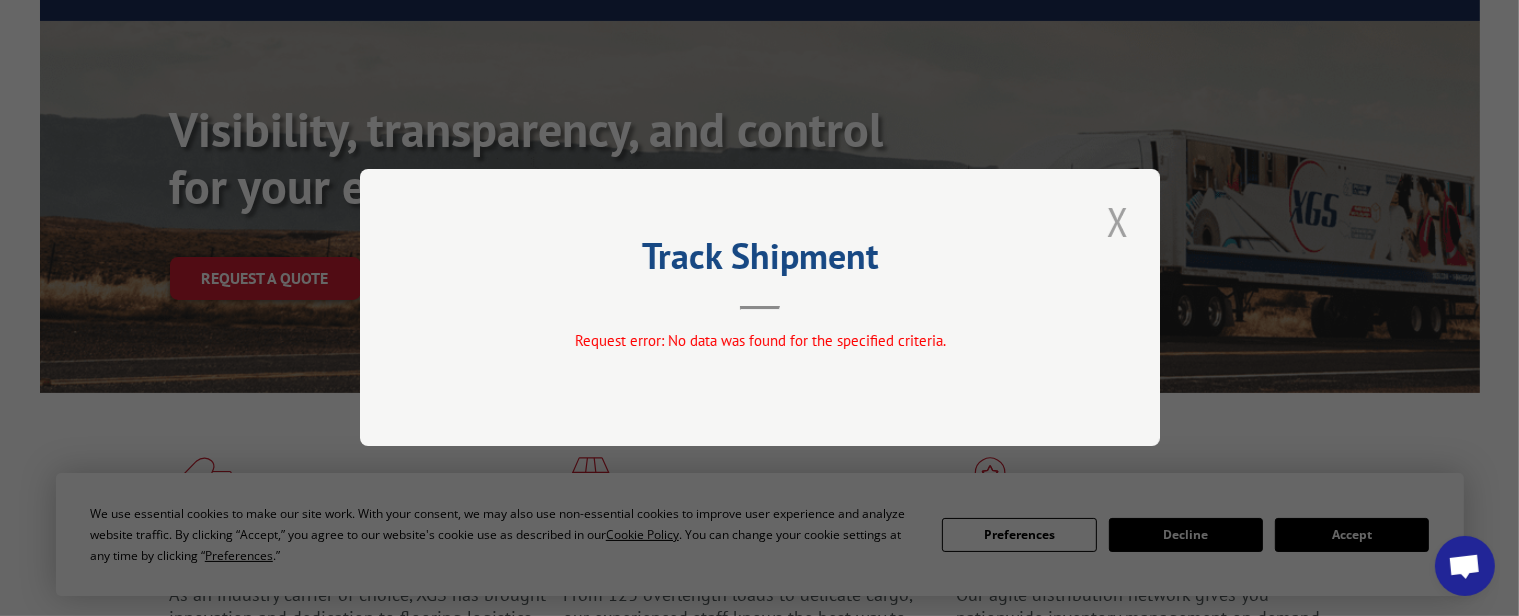 click at bounding box center [1118, 221] 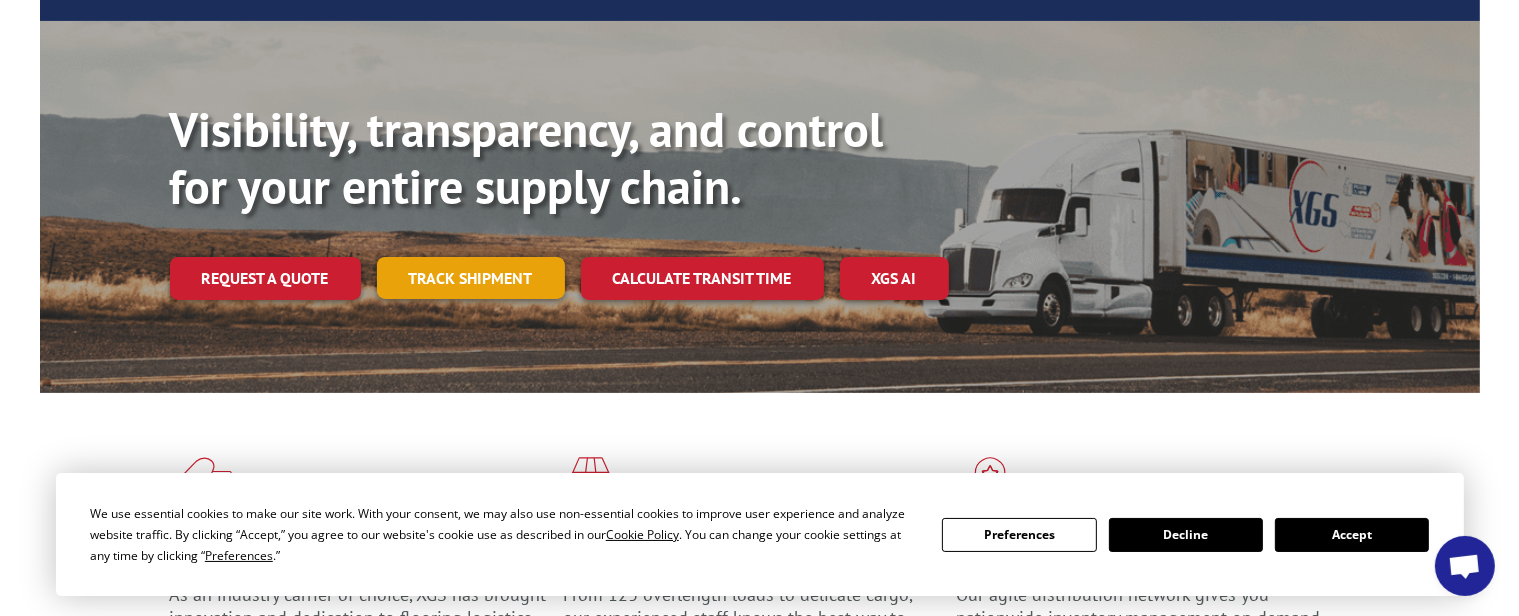 click on "Track shipment" at bounding box center [471, 278] 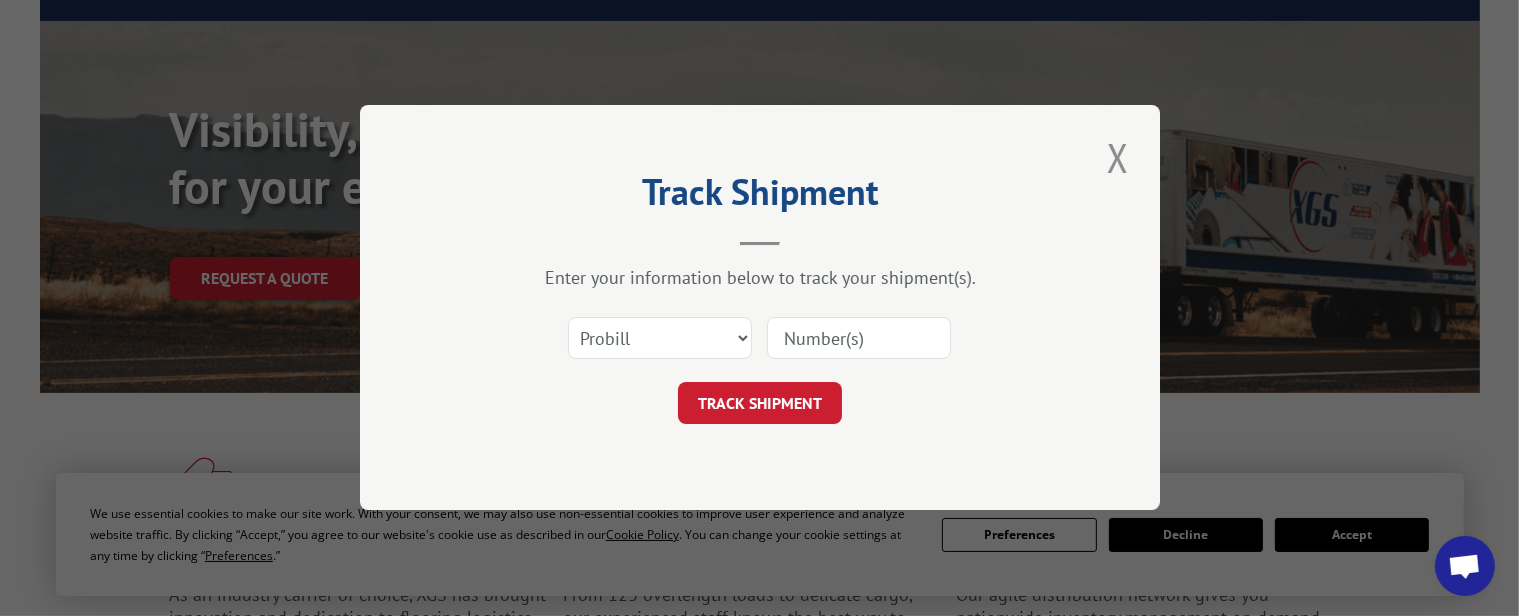 click at bounding box center (859, 339) 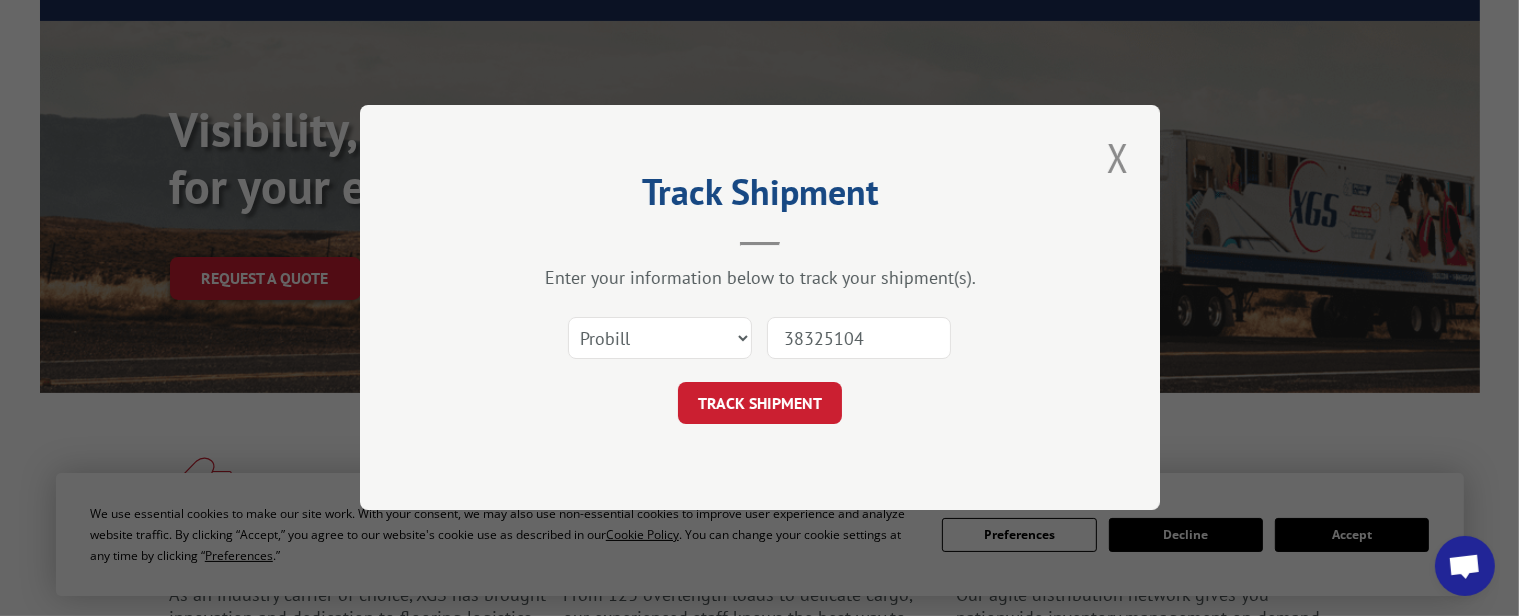type on "38325104" 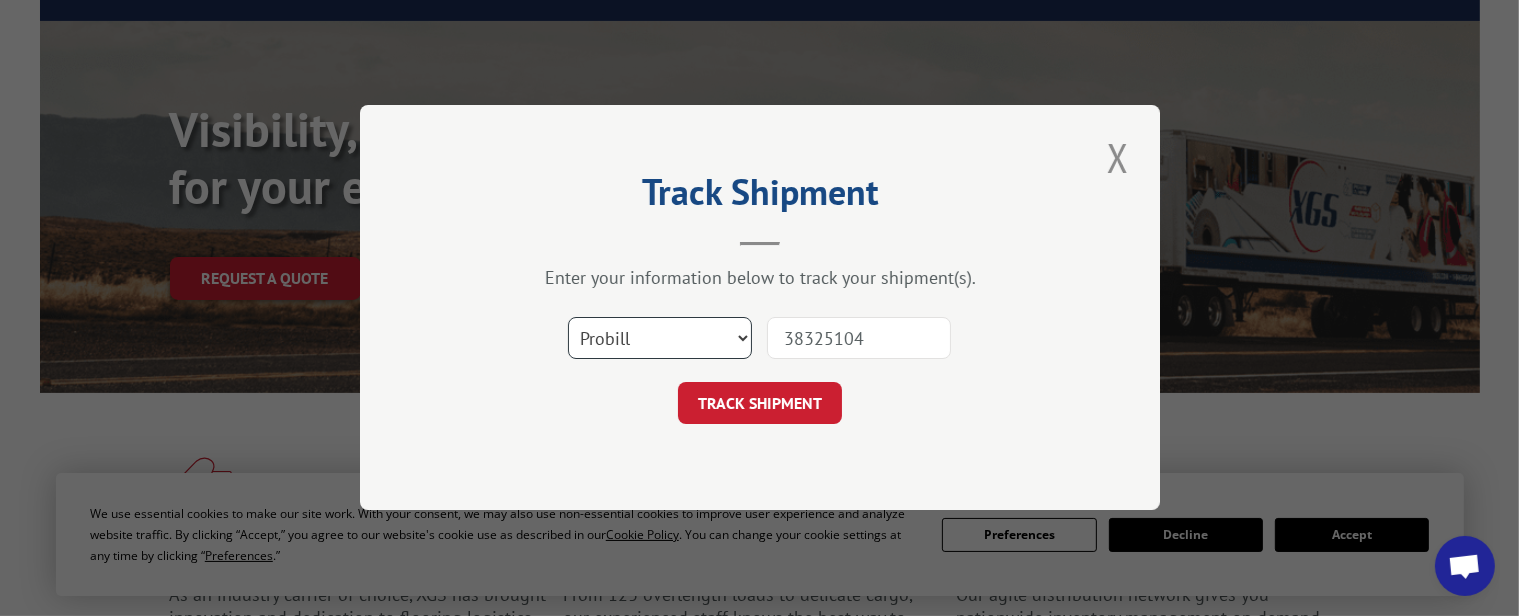 click on "Select category... Probill BOL PO" at bounding box center [660, 339] 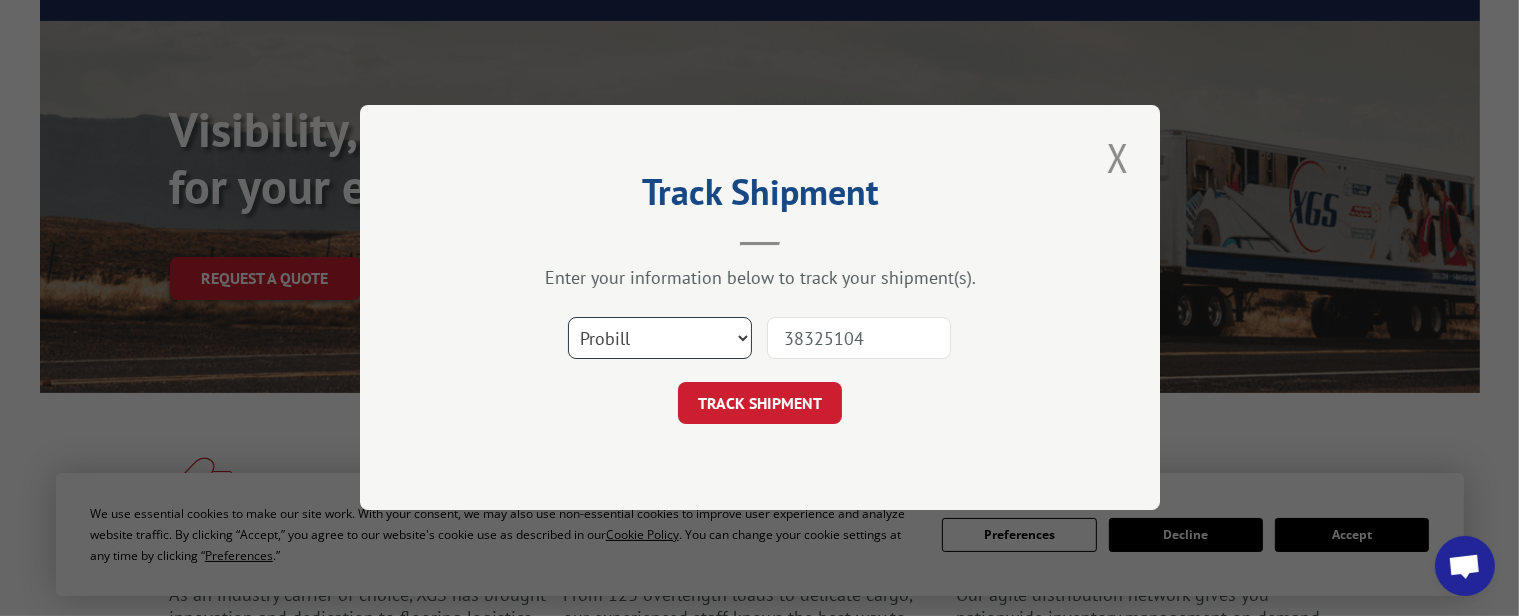 click on "Select category... Probill BOL PO" at bounding box center (660, 339) 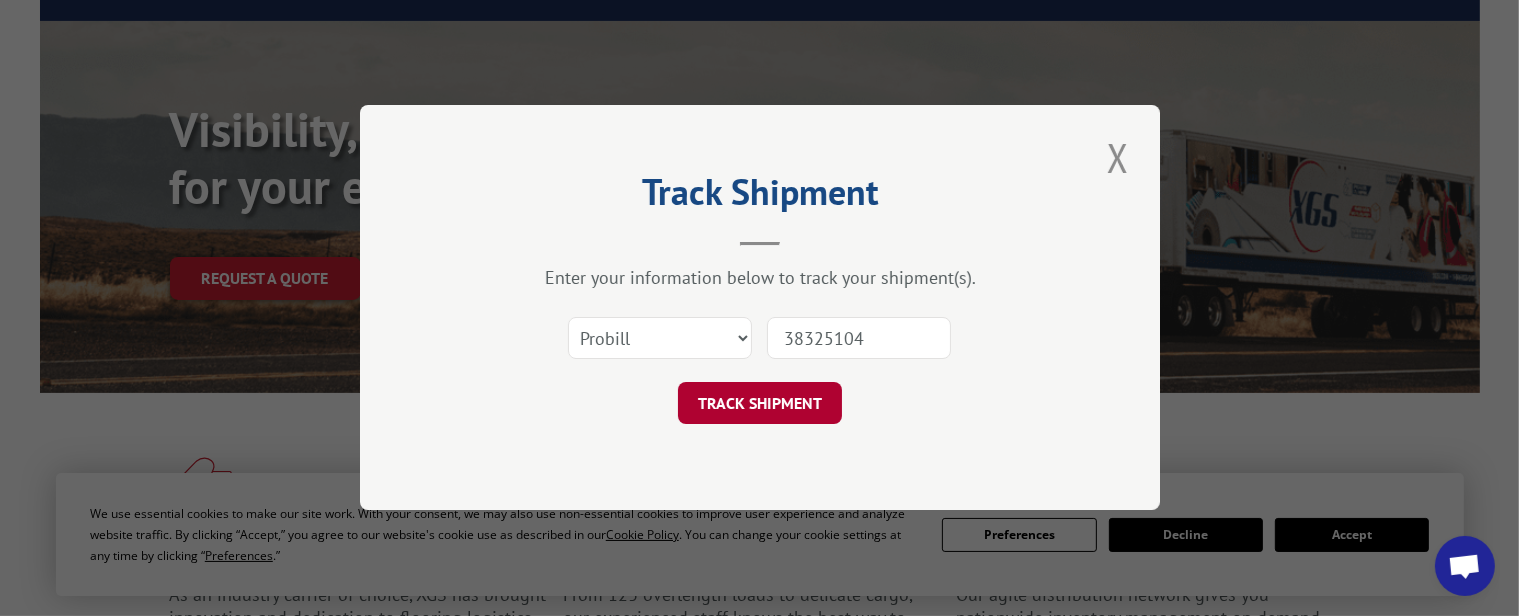 click on "TRACK SHIPMENT" at bounding box center (760, 404) 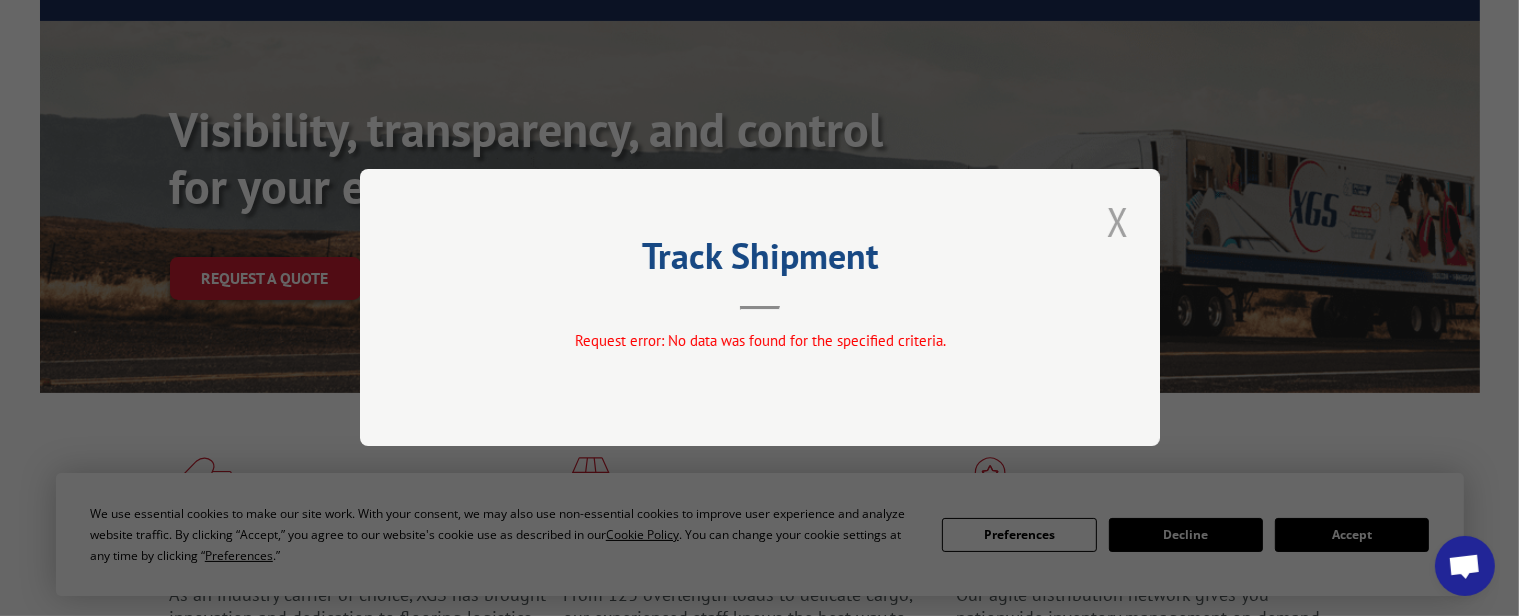 click at bounding box center (1118, 221) 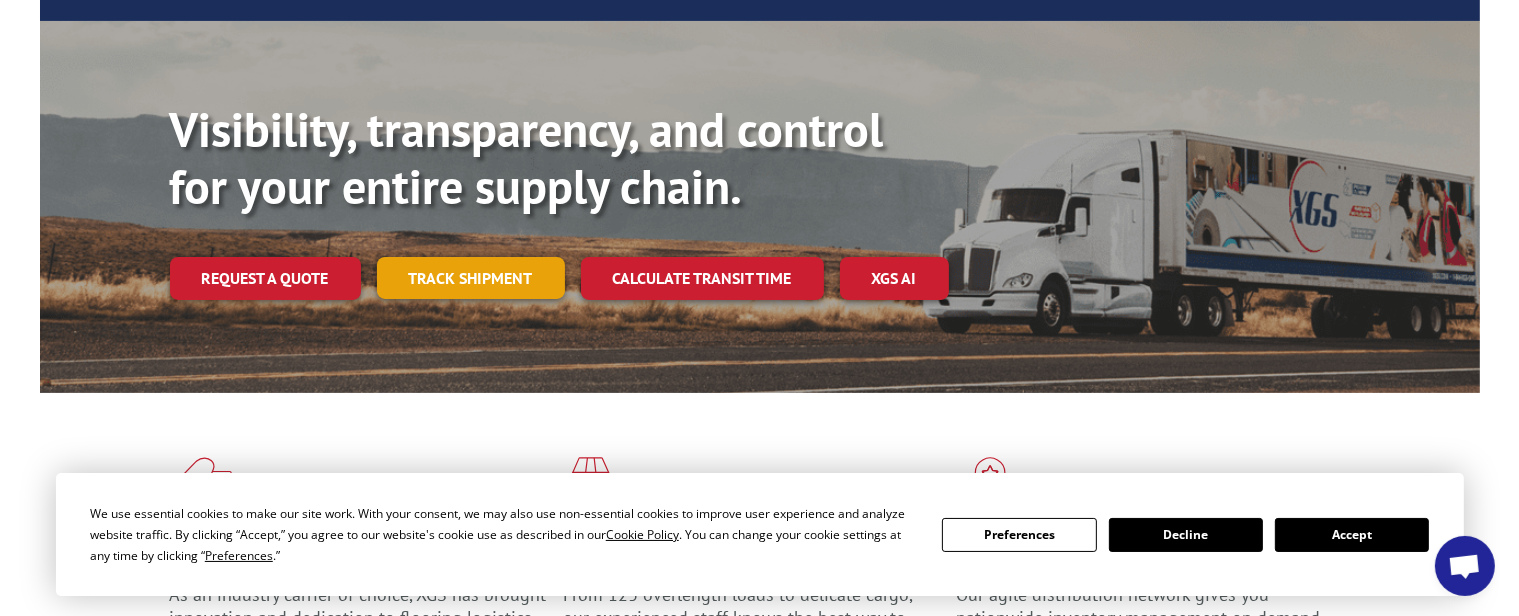 drag, startPoint x: 401, startPoint y: 209, endPoint x: 434, endPoint y: 233, distance: 40.804413 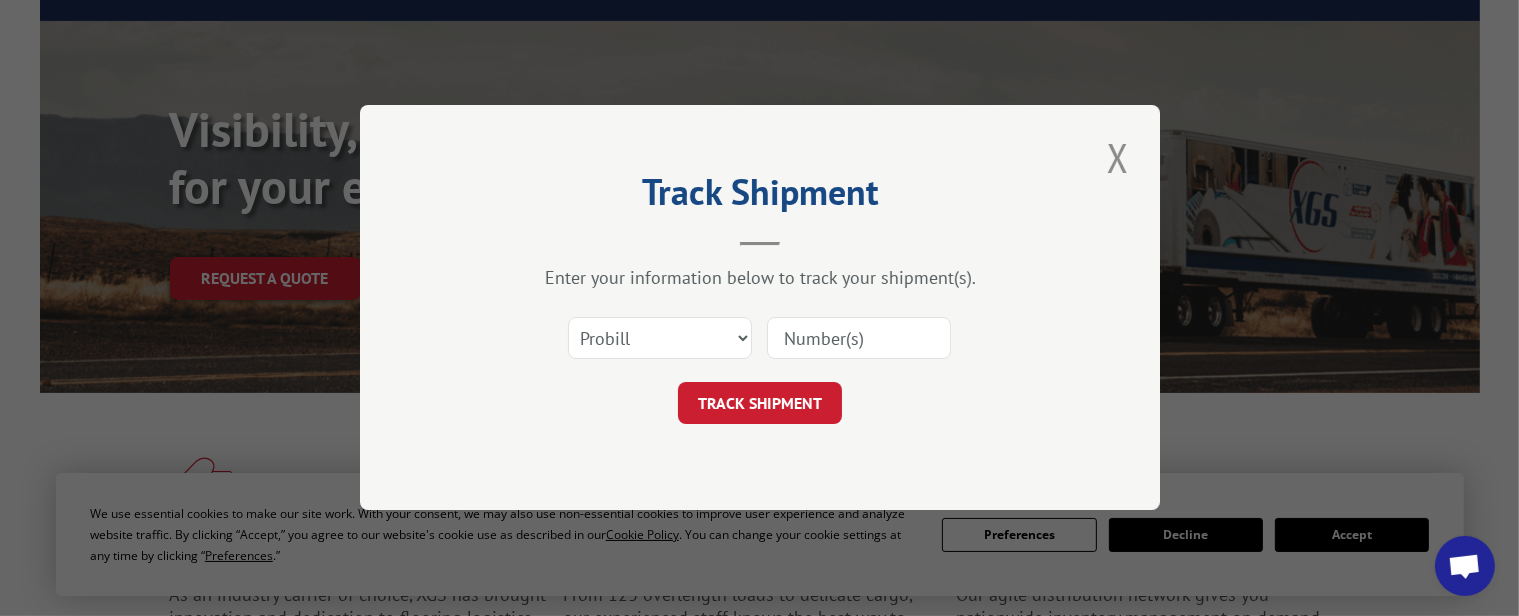 click at bounding box center [859, 339] 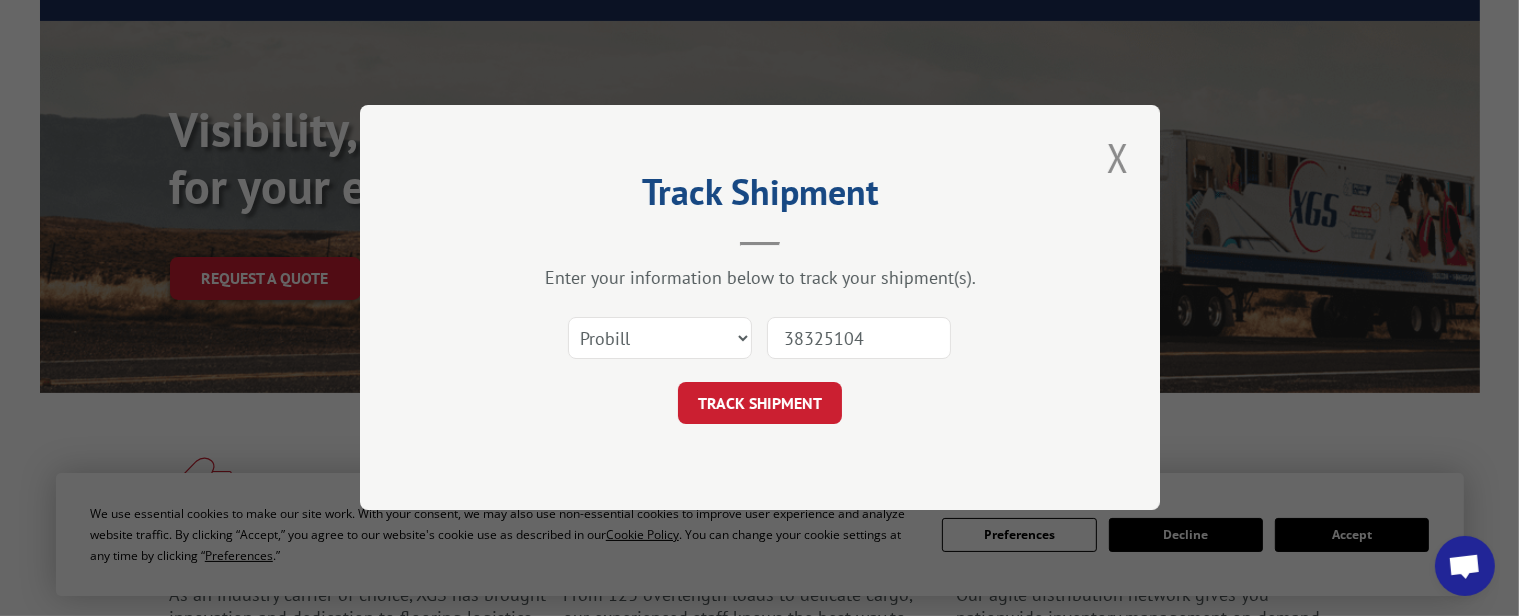 type on "38325104" 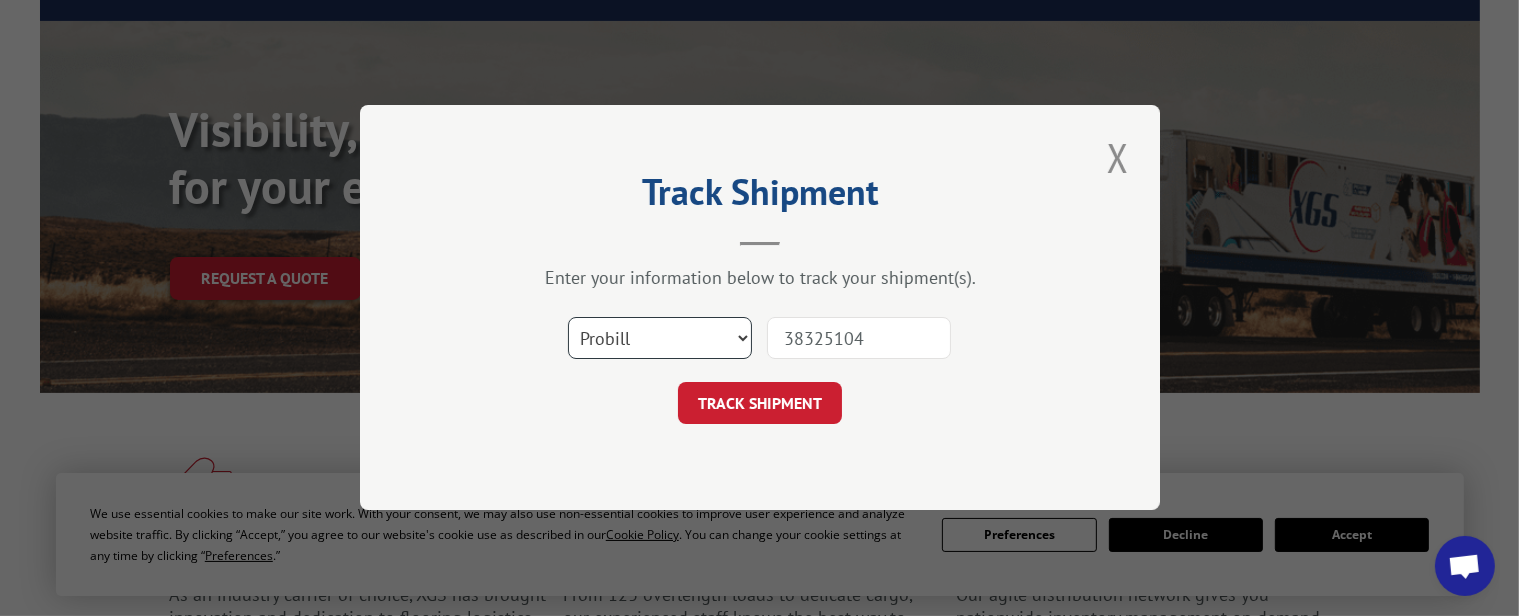 click on "Select category... Probill BOL PO" at bounding box center (660, 339) 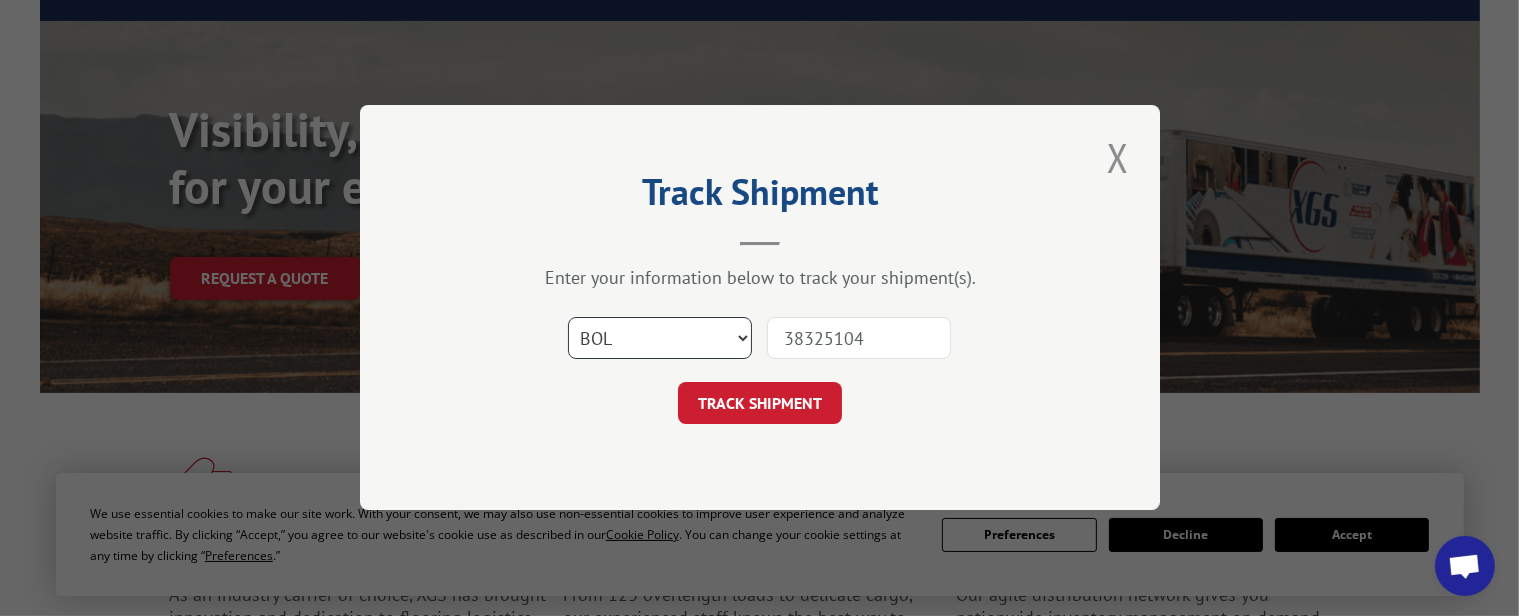 click on "Select category... Probill BOL PO" at bounding box center (660, 339) 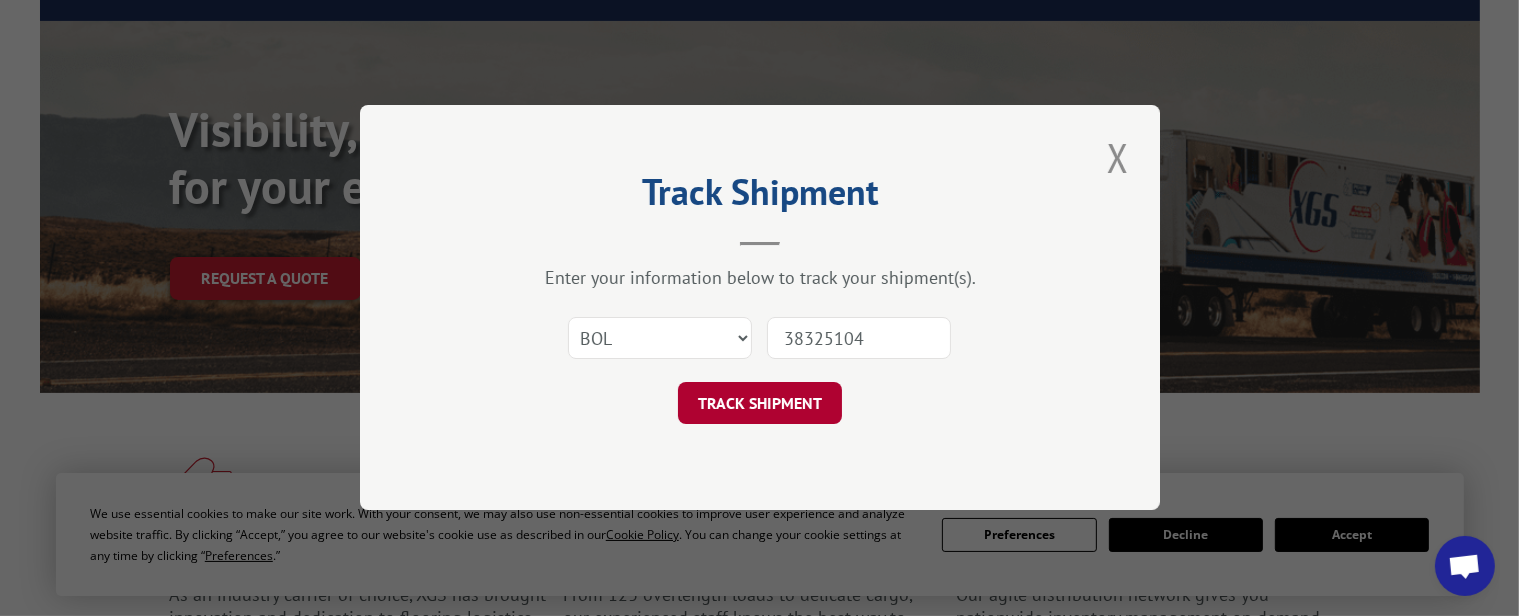 click on "TRACK SHIPMENT" at bounding box center (760, 404) 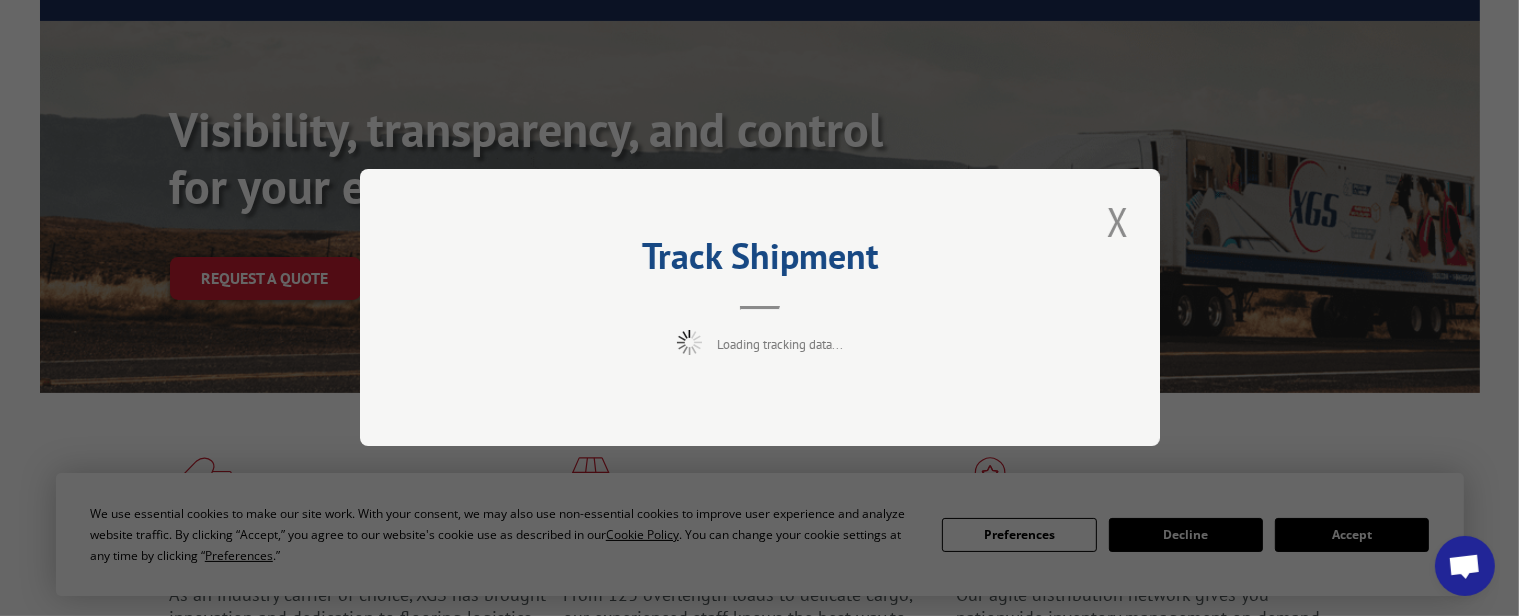 click on "Track Shipment Loading tracking data..." at bounding box center [760, 307] 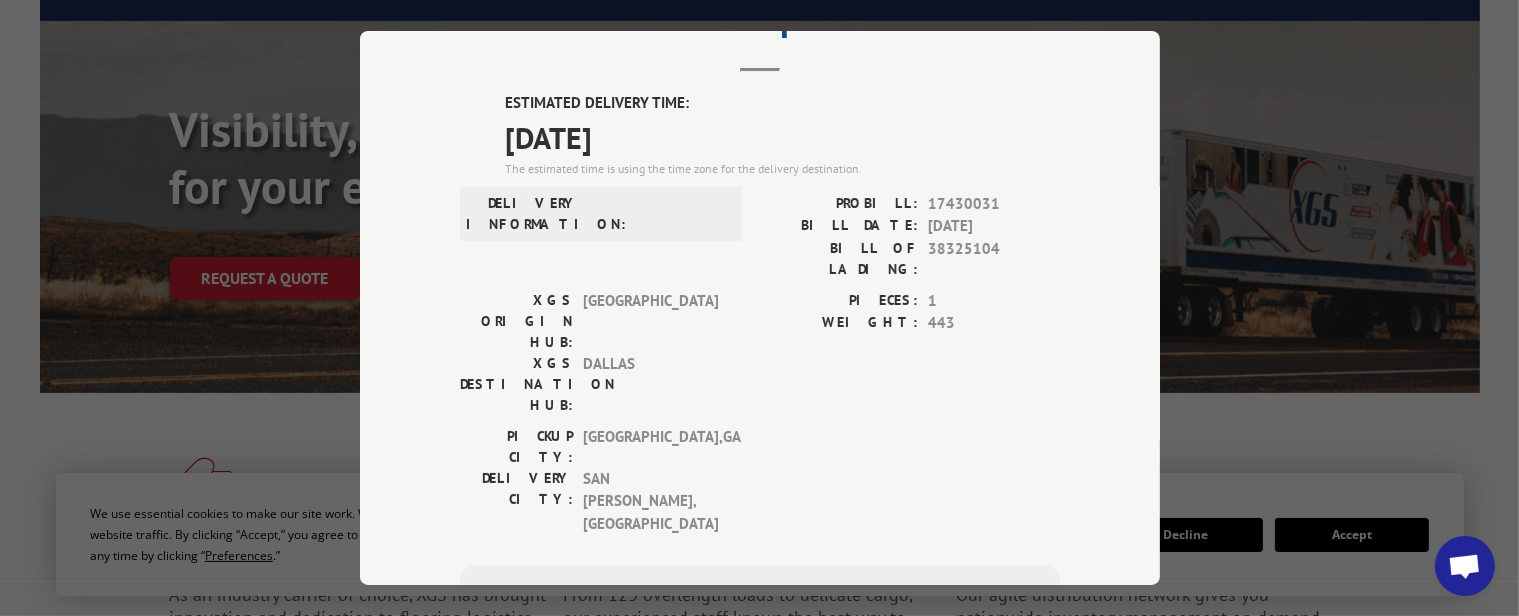 scroll, scrollTop: 0, scrollLeft: 0, axis: both 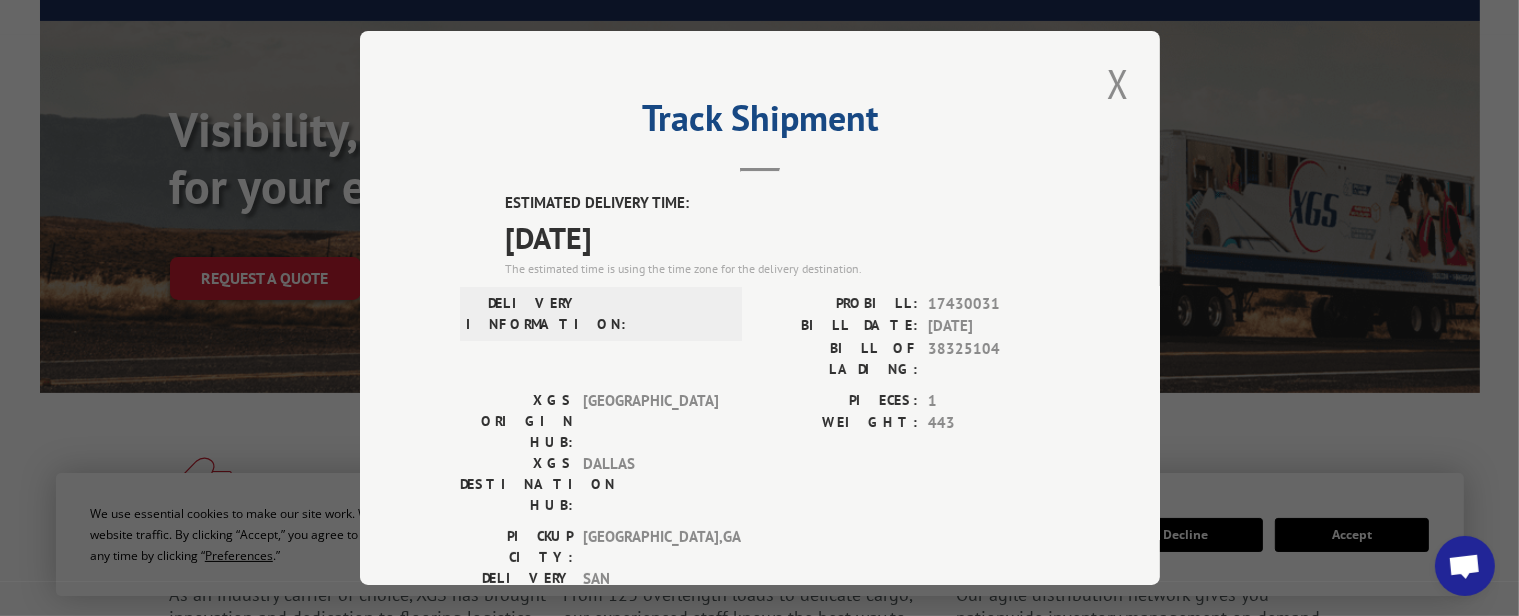 click on "PIECES: 1 WEIGHT: 443" at bounding box center [910, 457] 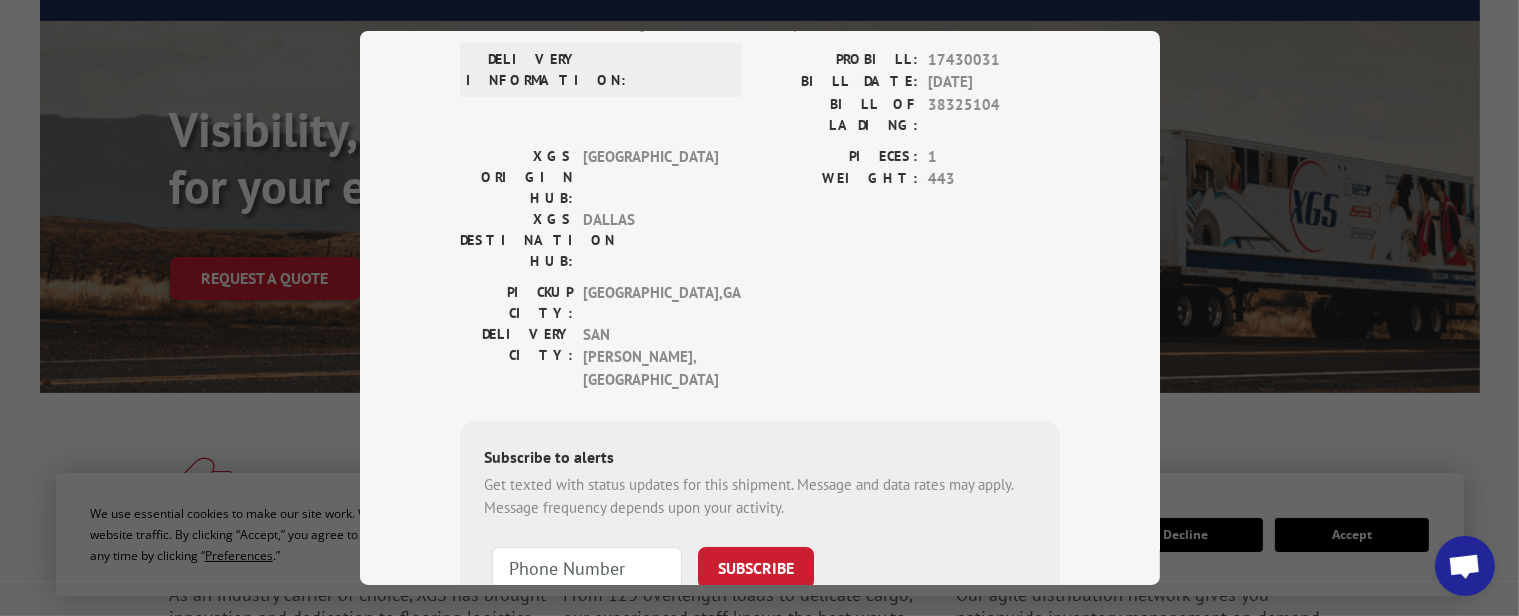 scroll, scrollTop: 144, scrollLeft: 0, axis: vertical 